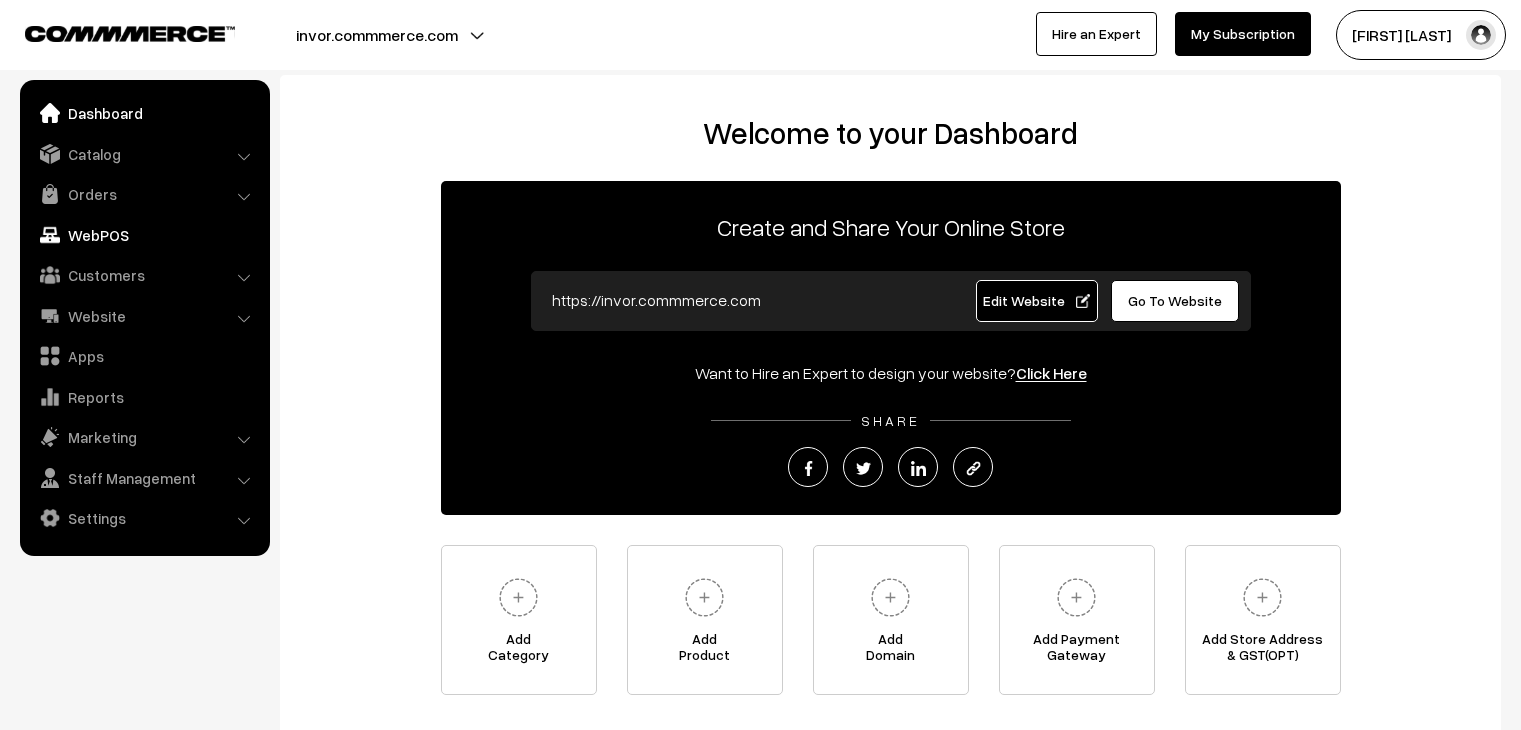 scroll, scrollTop: 0, scrollLeft: 0, axis: both 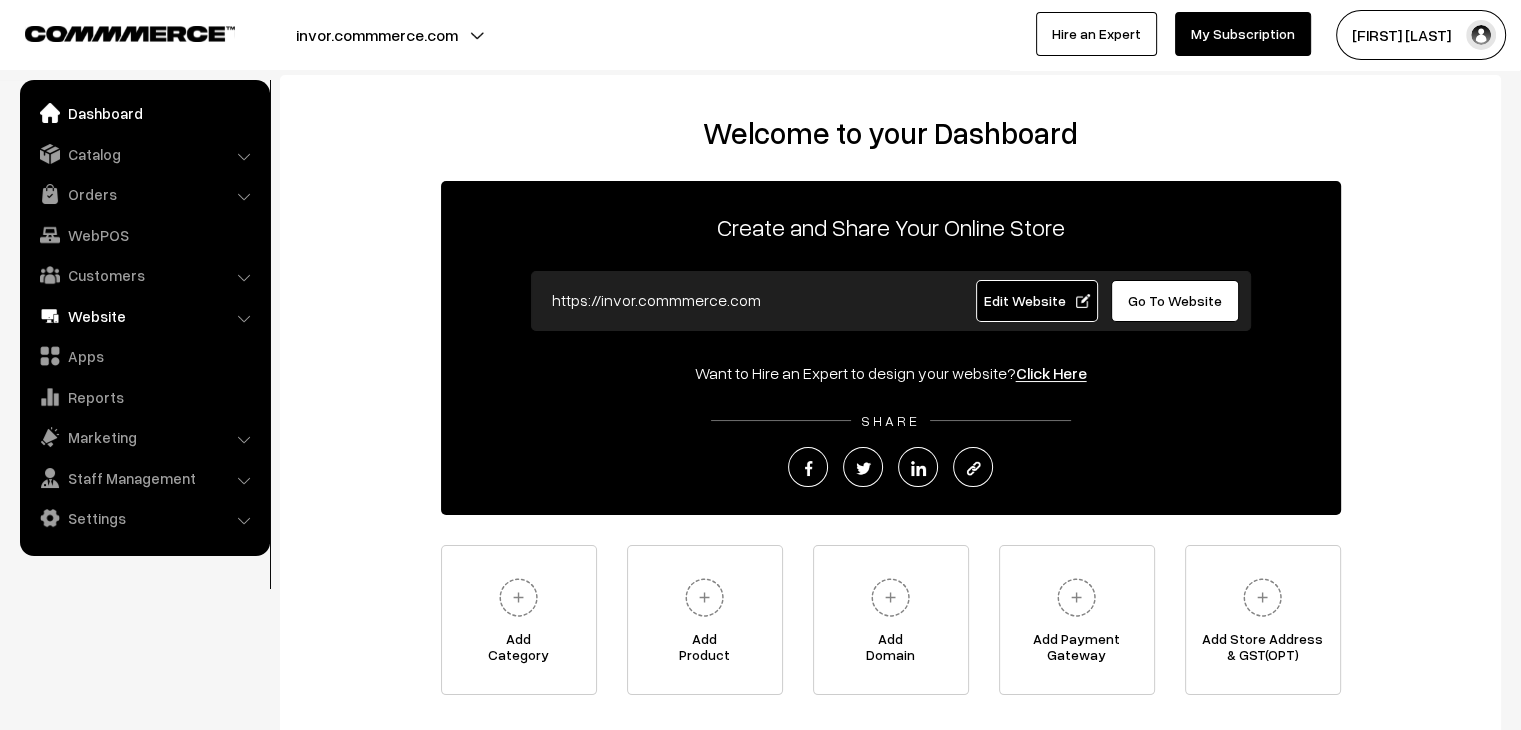 click on "Website" at bounding box center [144, 316] 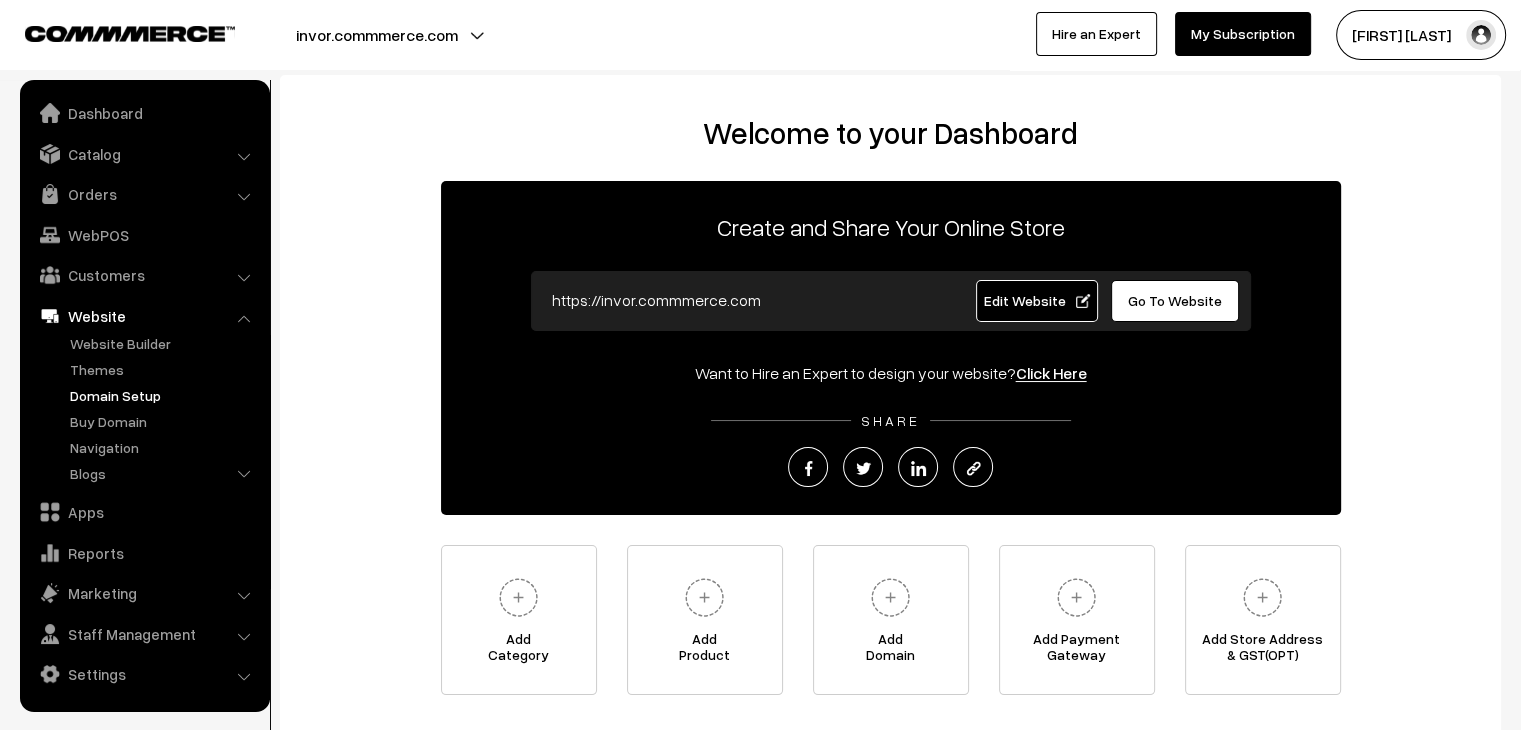 click on "Domain Setup" at bounding box center [164, 395] 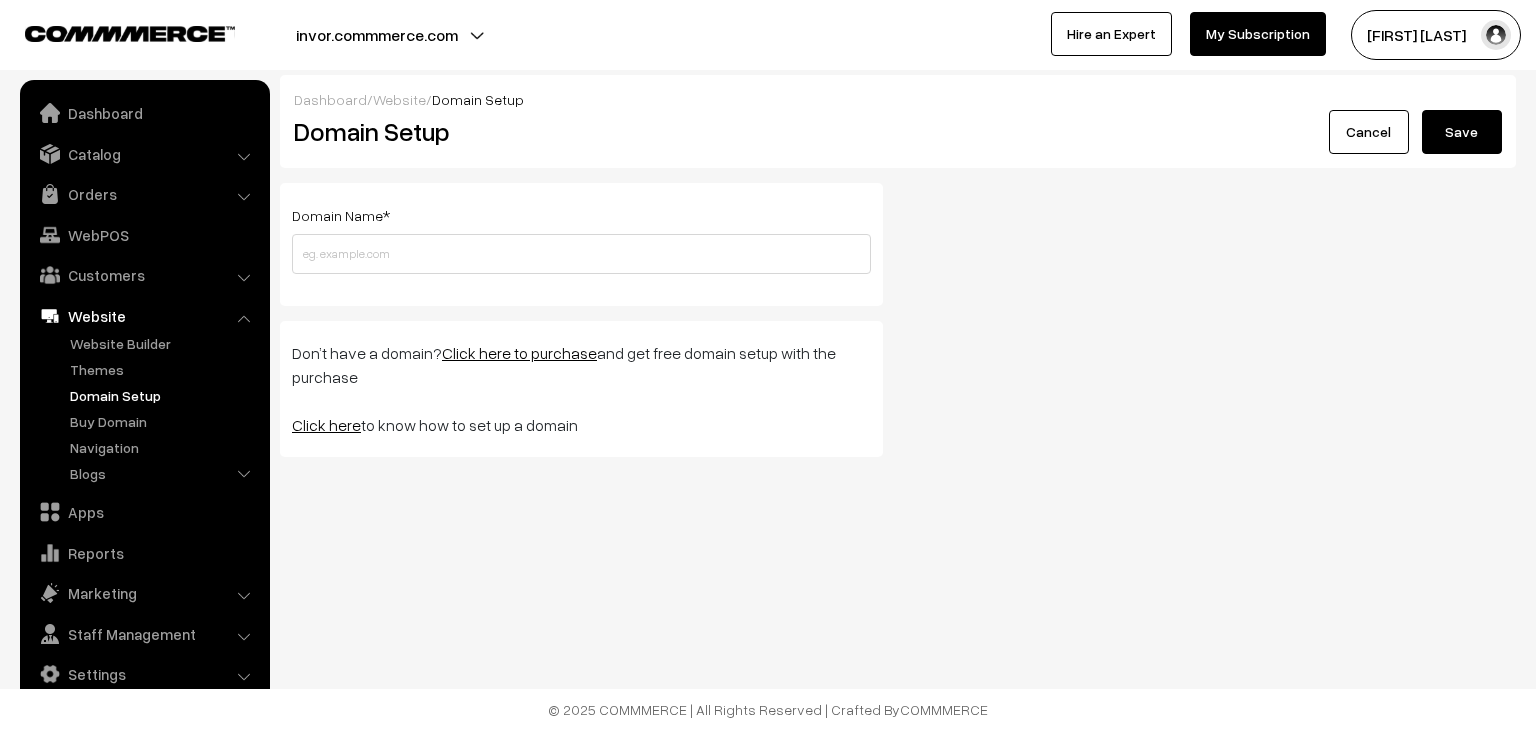 scroll, scrollTop: 0, scrollLeft: 0, axis: both 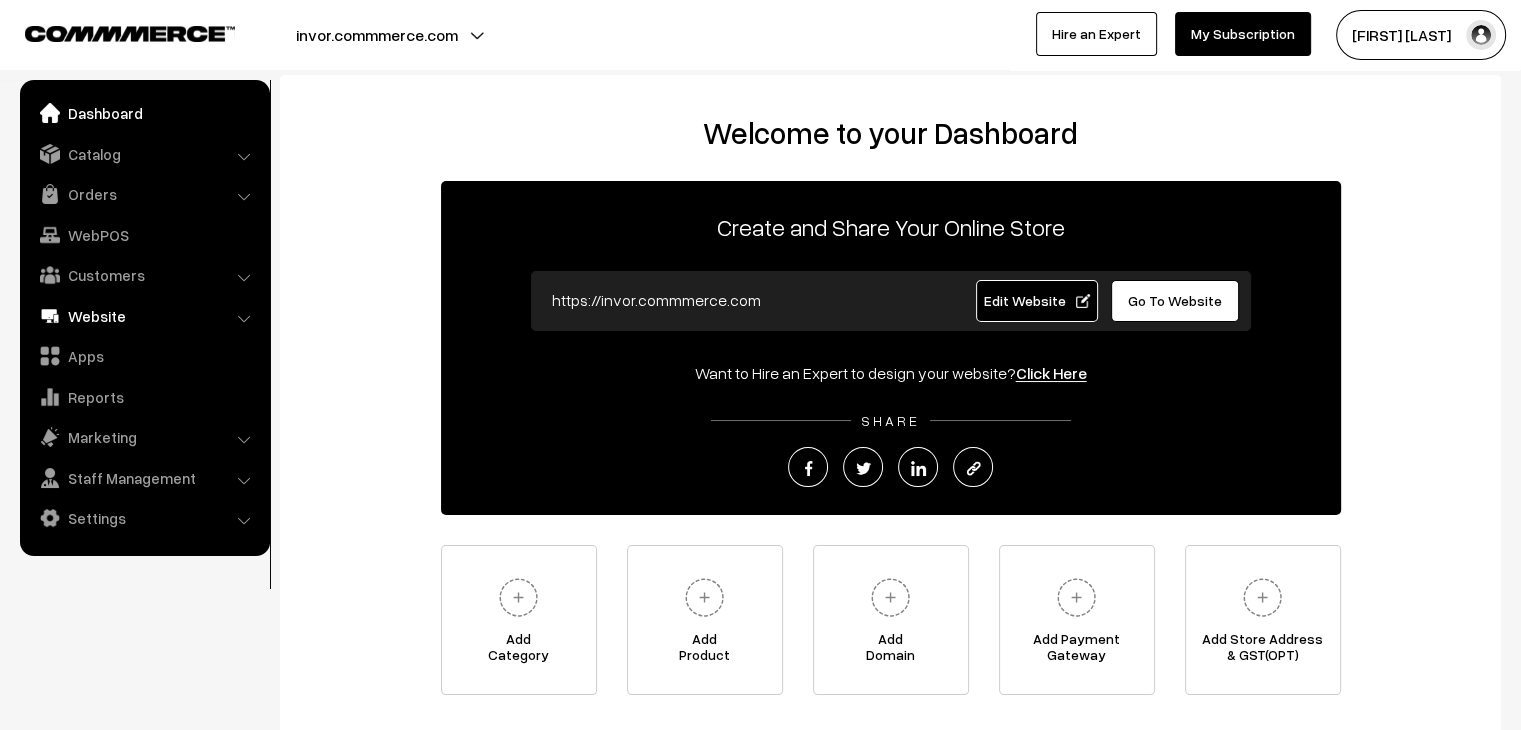 click on "Website" at bounding box center [144, 316] 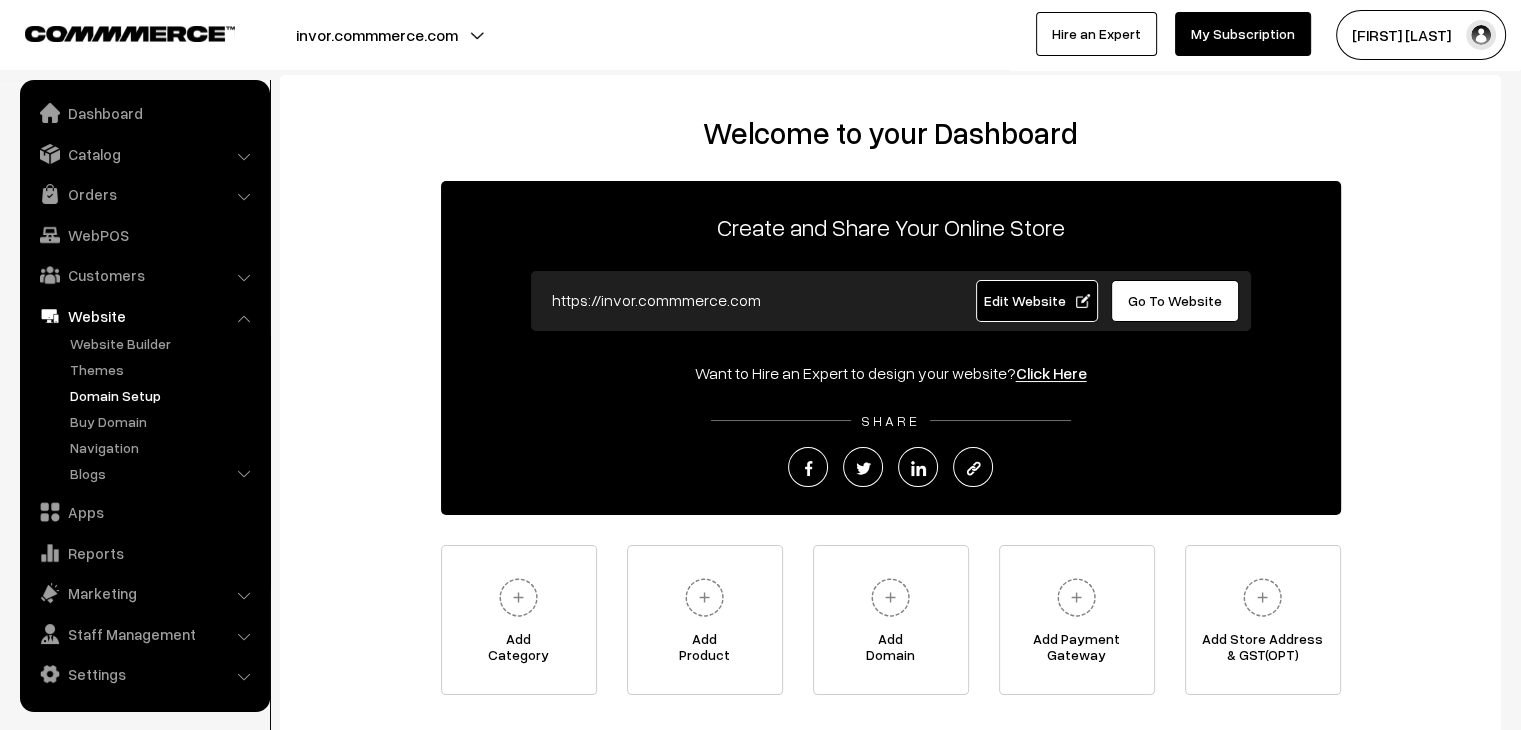 click on "Domain Setup" at bounding box center (164, 395) 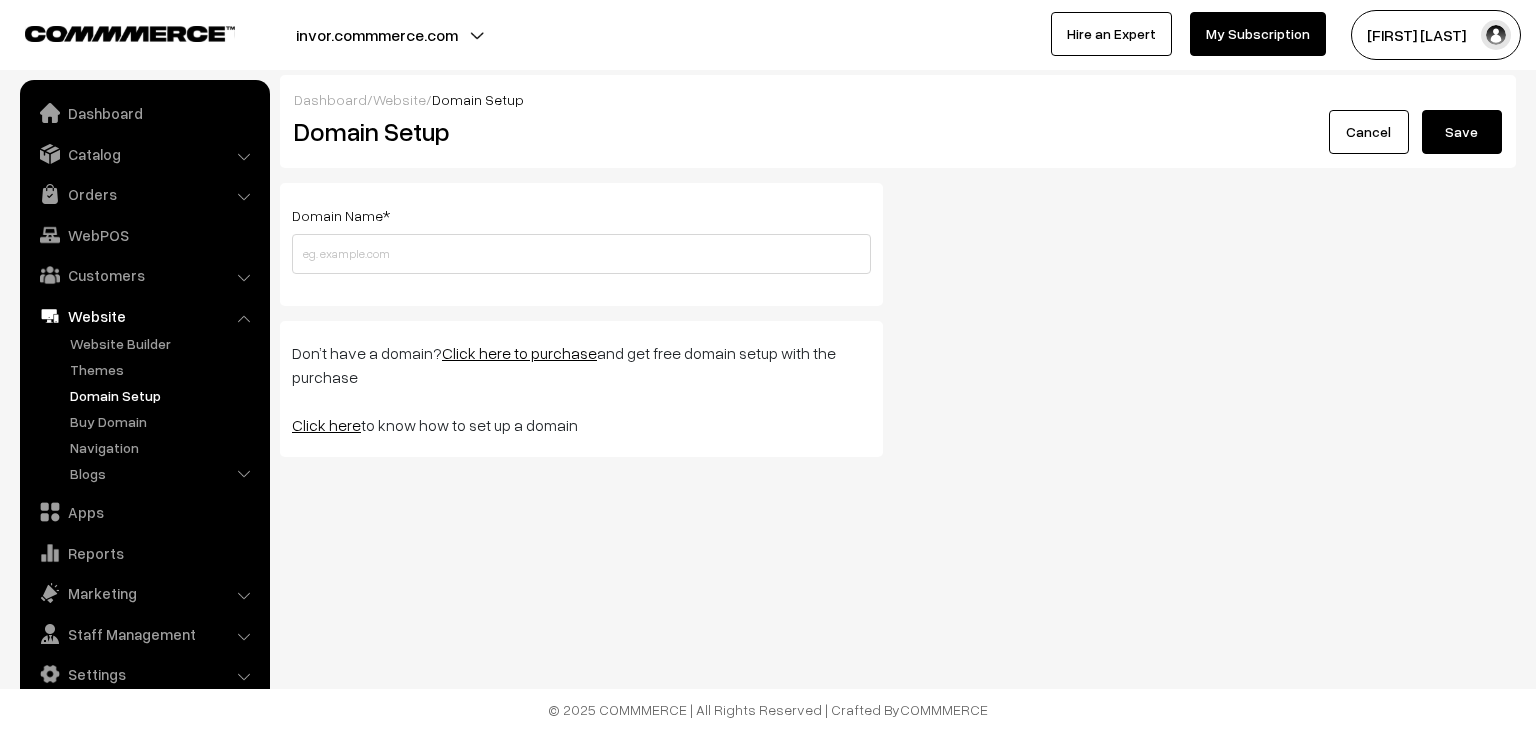 scroll, scrollTop: 0, scrollLeft: 0, axis: both 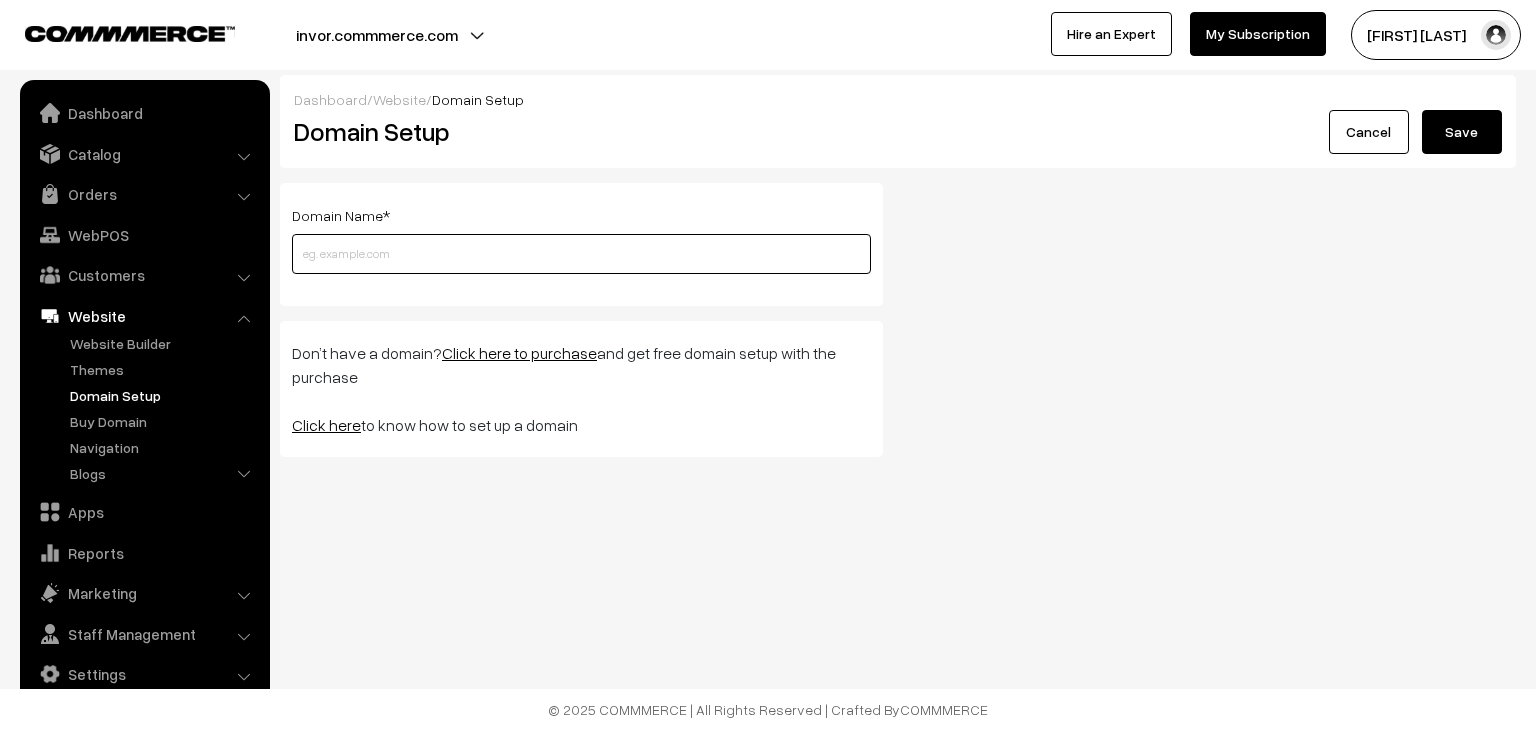 click at bounding box center [581, 254] 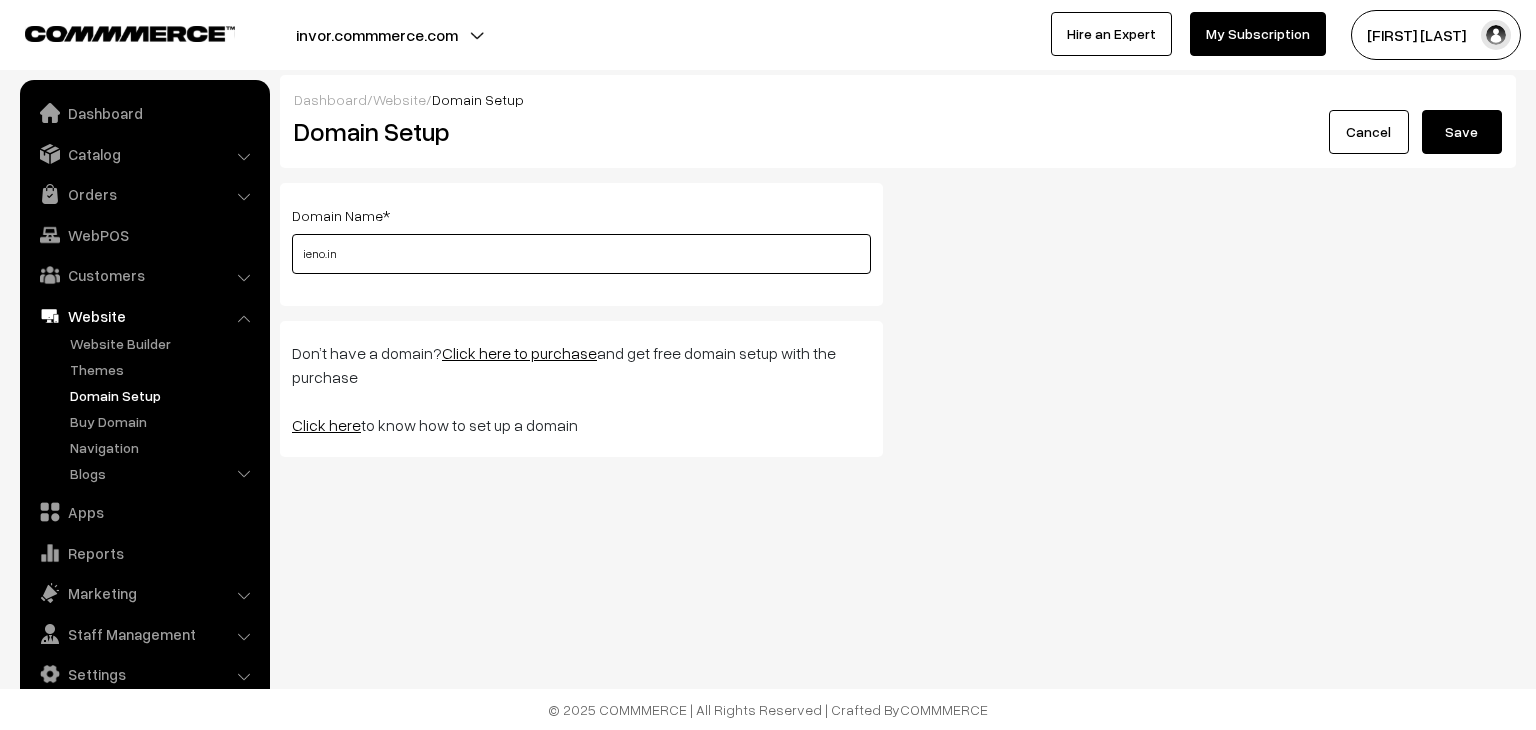 type on "ieno.in" 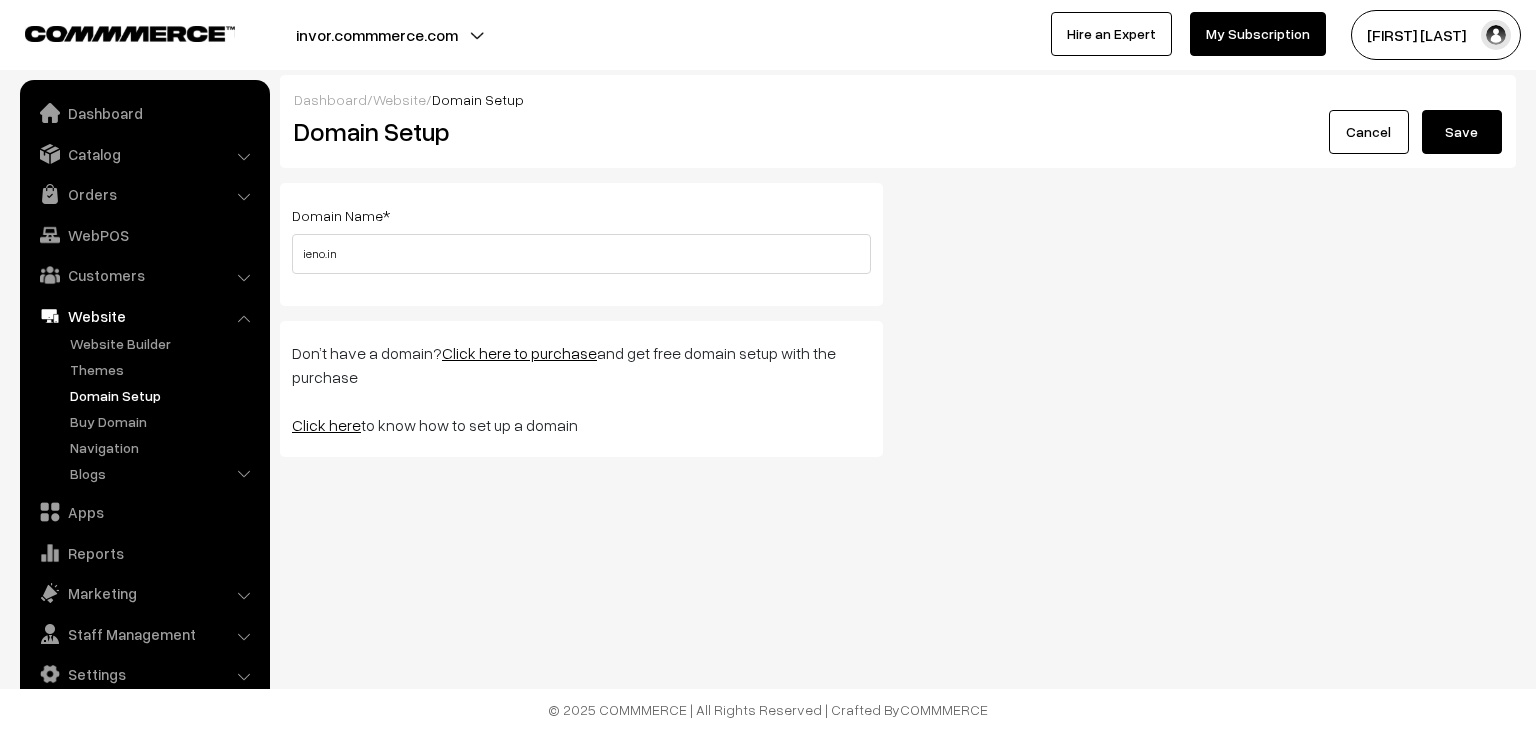 click on "Save" at bounding box center (1462, 132) 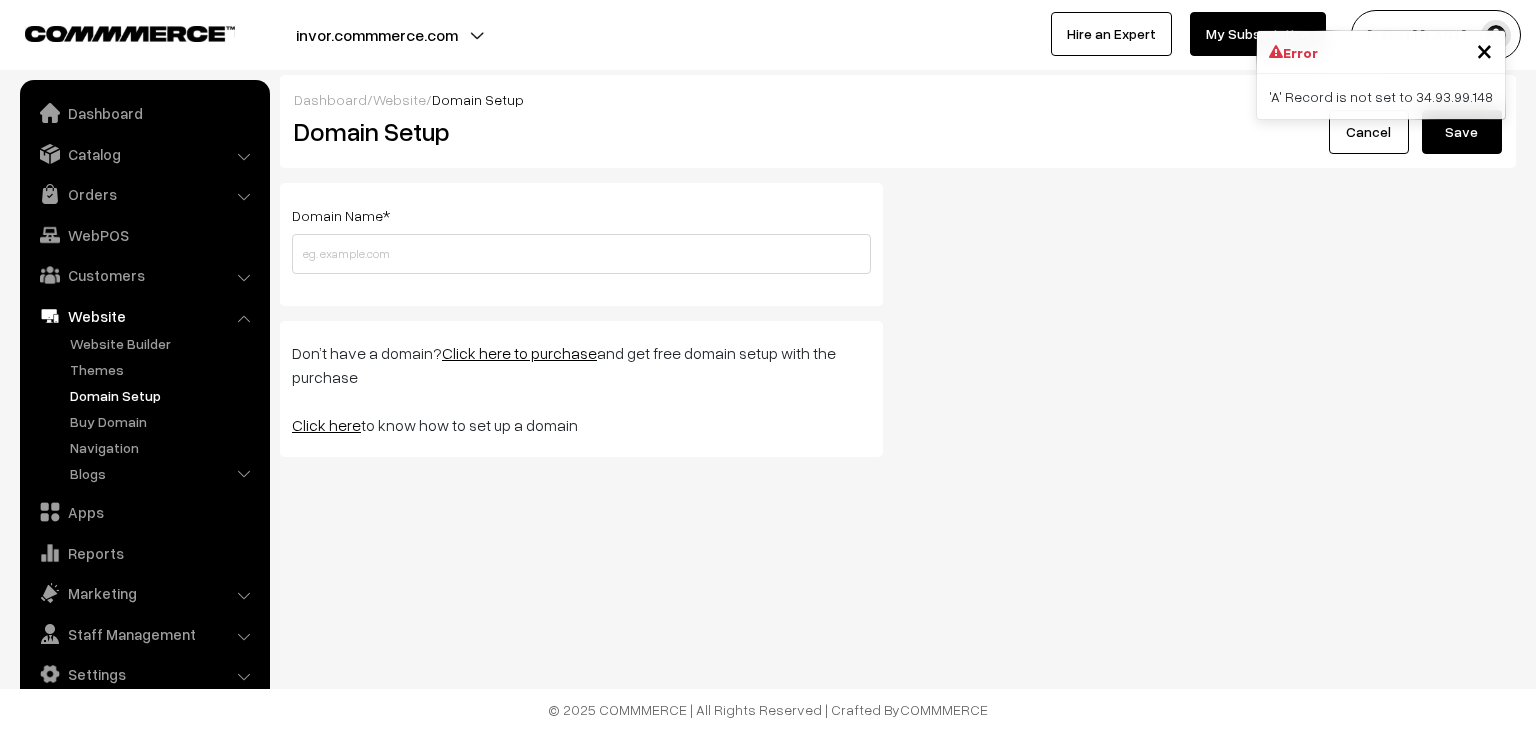 scroll, scrollTop: 0, scrollLeft: 0, axis: both 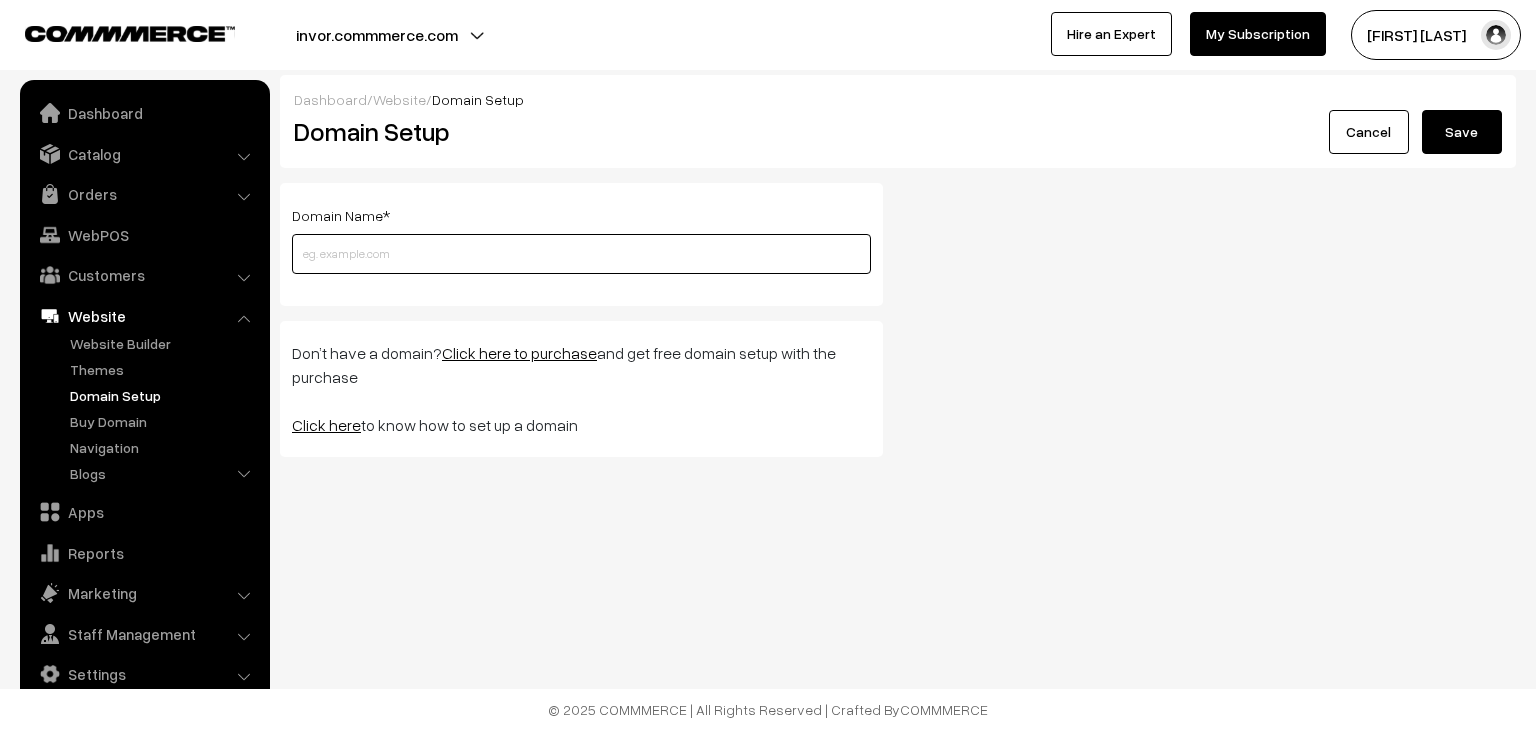 click at bounding box center (581, 254) 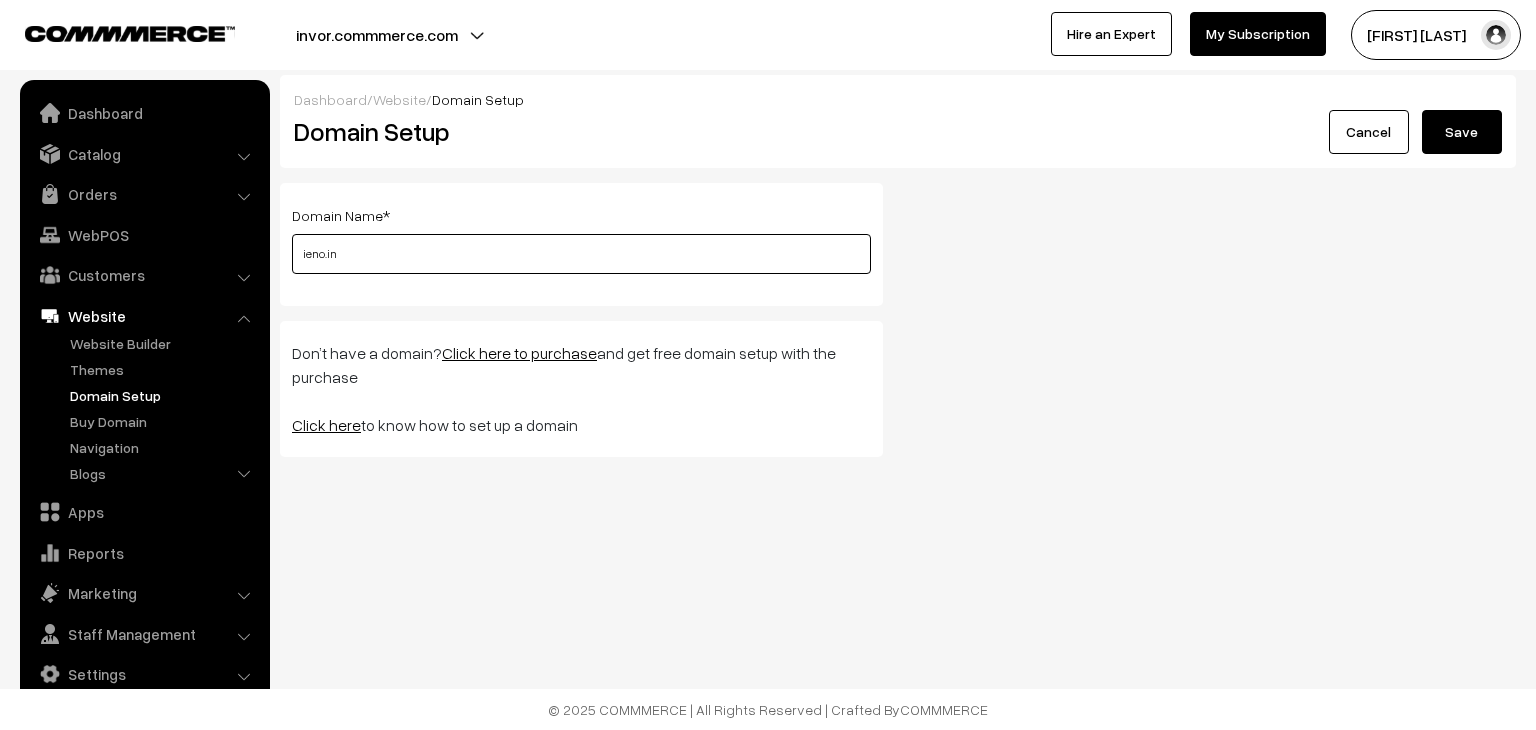 type on "ieno.in" 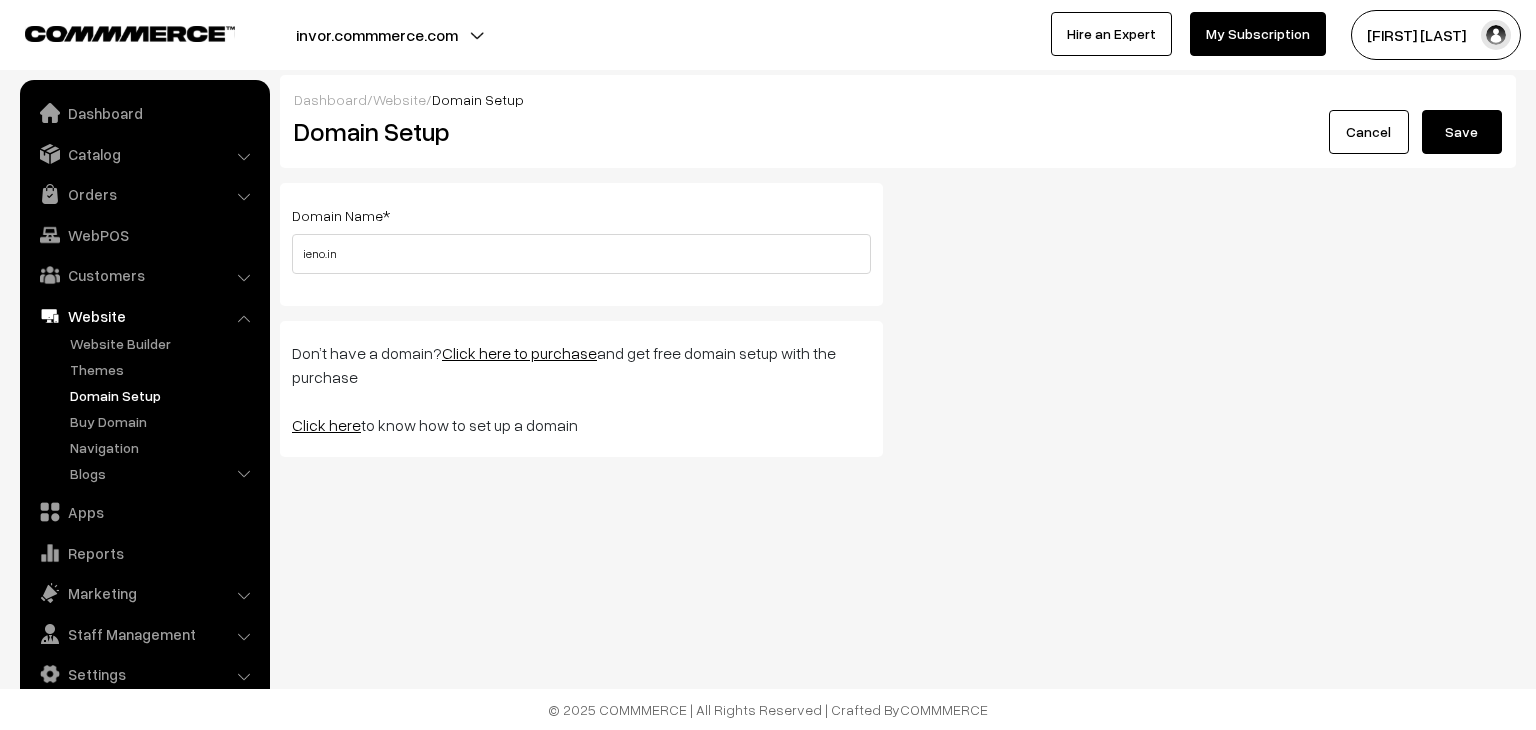 click on "Save" at bounding box center (1462, 132) 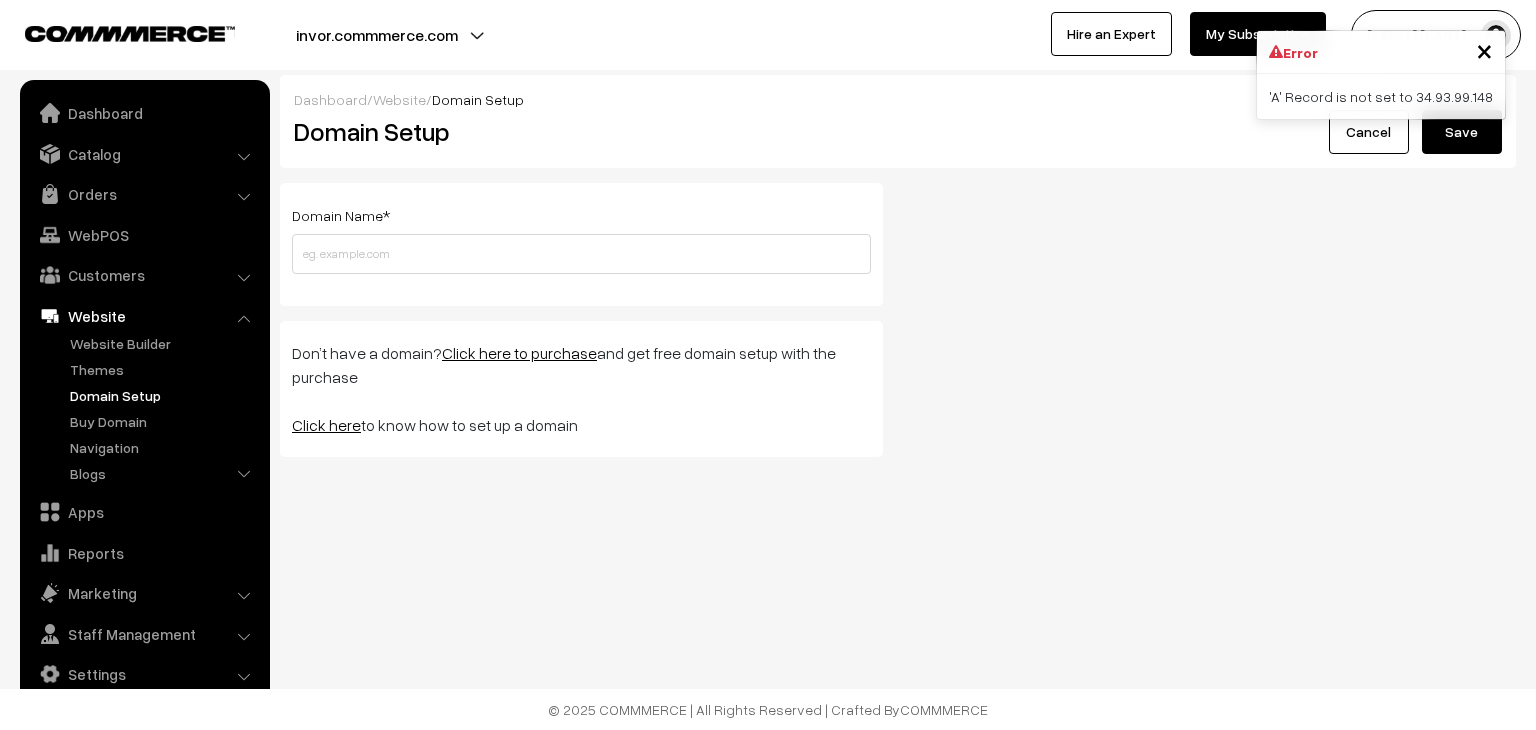 scroll, scrollTop: 0, scrollLeft: 0, axis: both 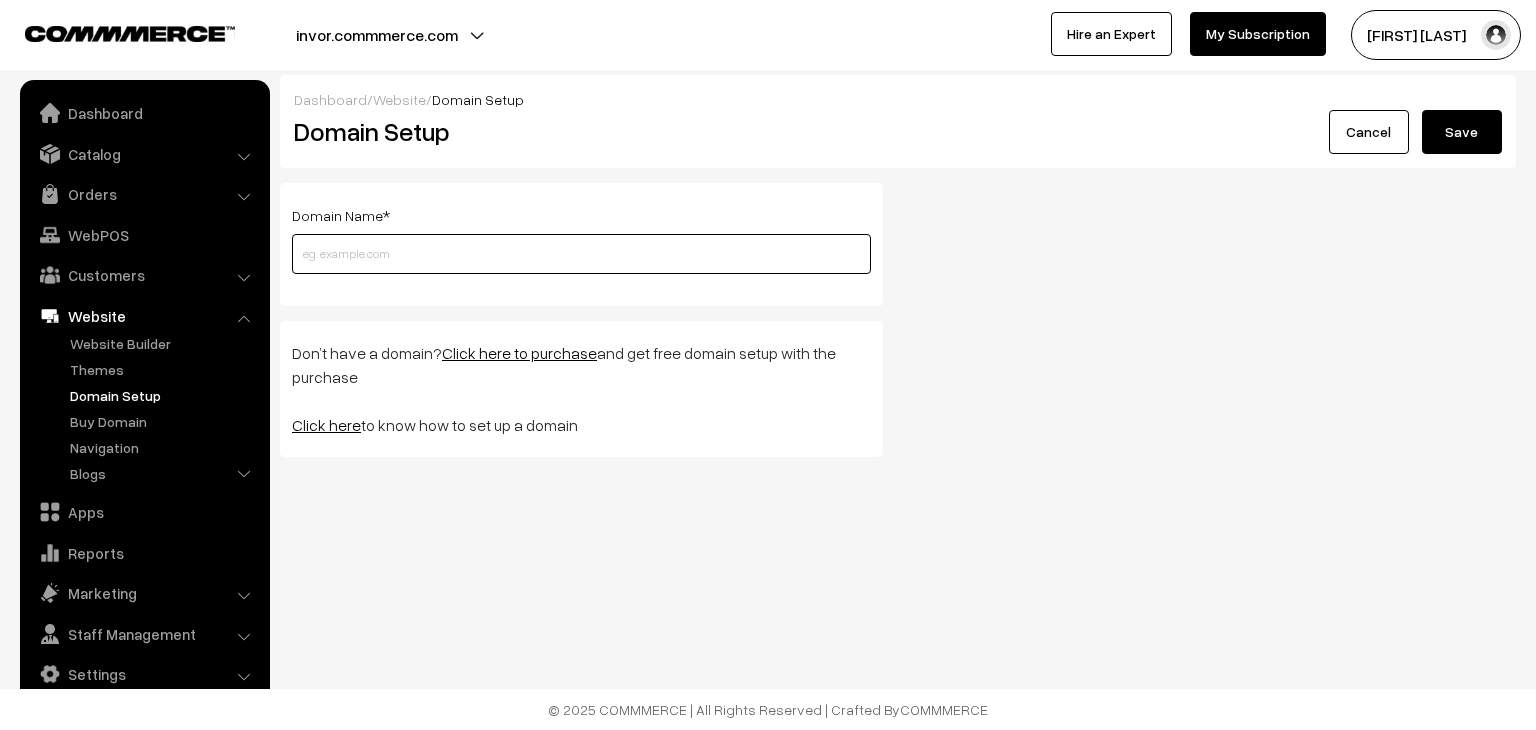 click at bounding box center [581, 254] 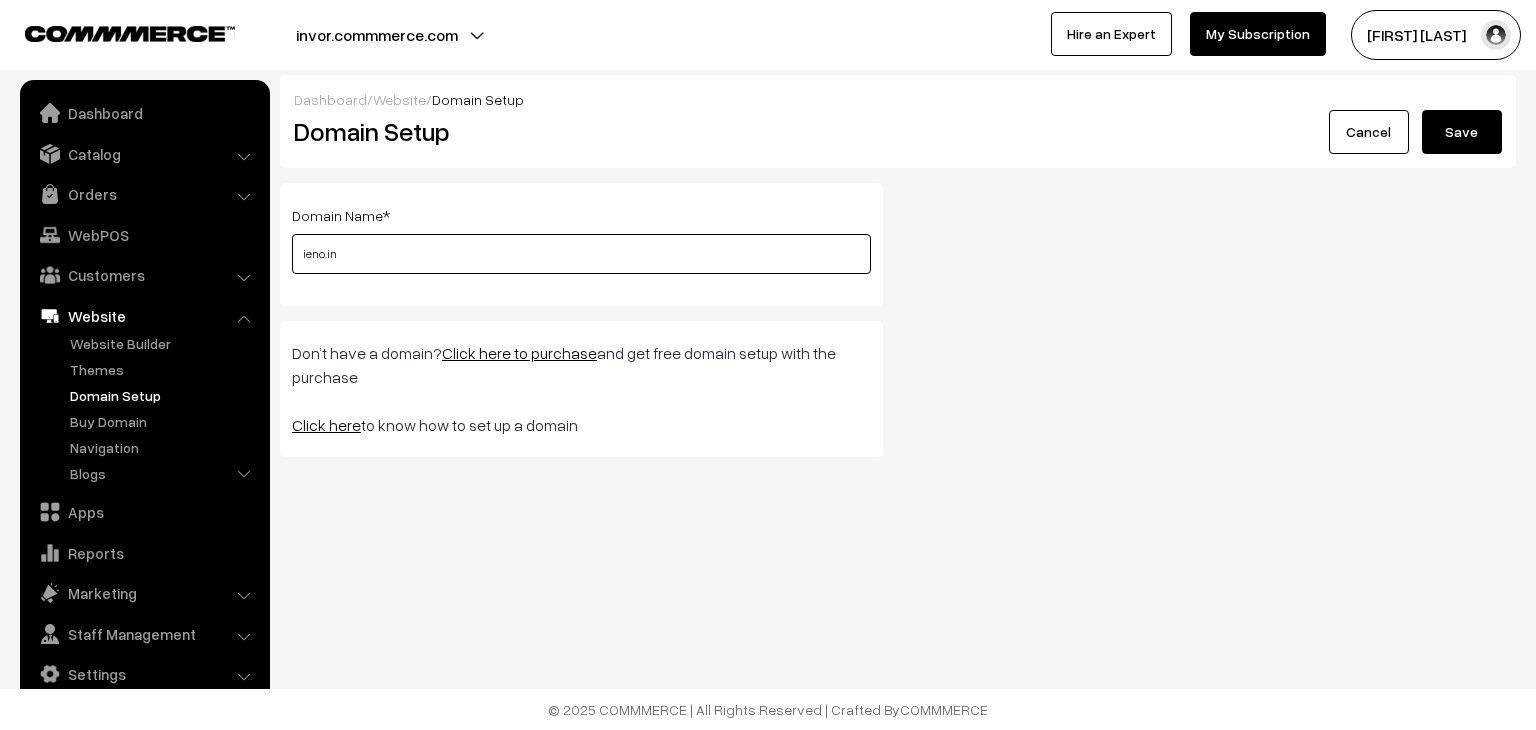 type on "ieno.in" 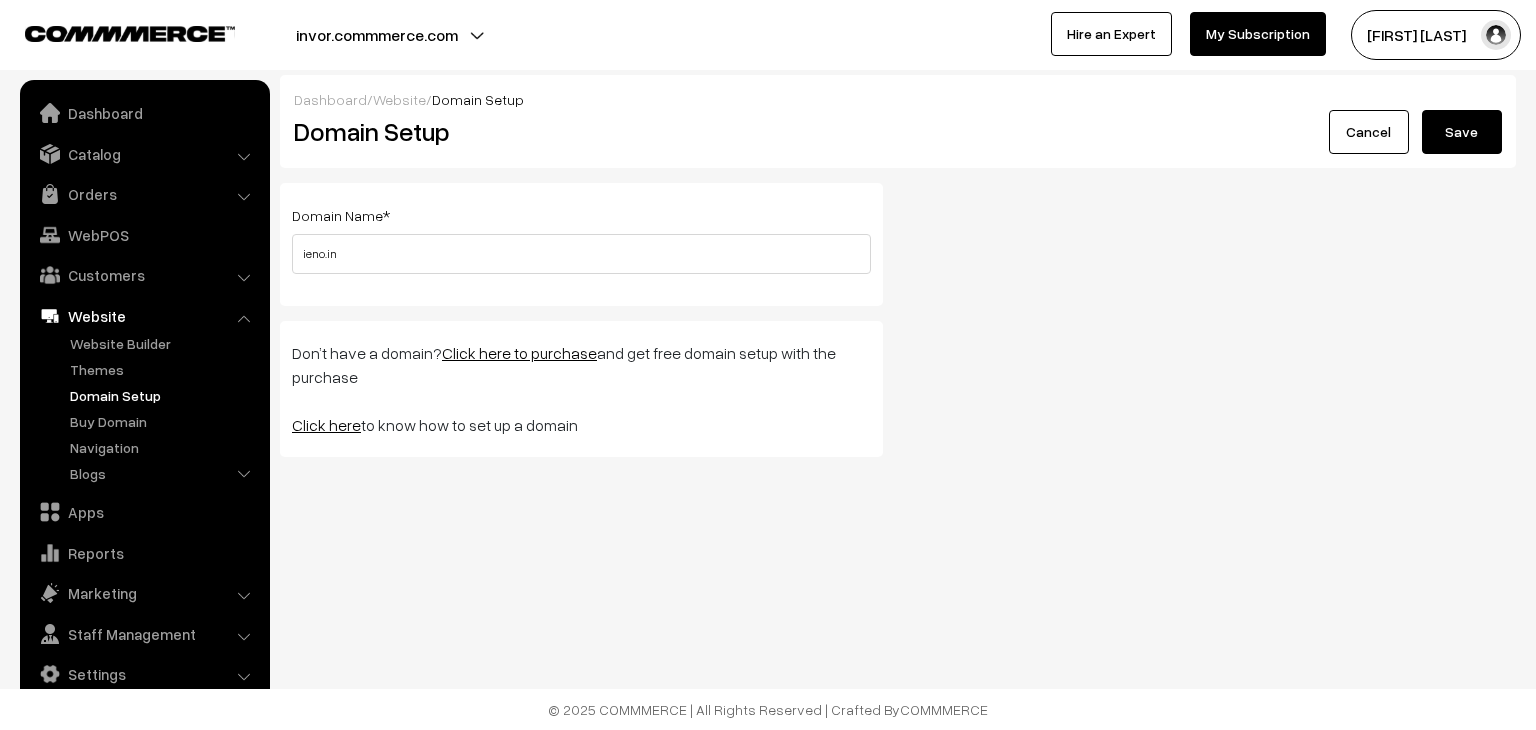 click on "Save" at bounding box center (1462, 132) 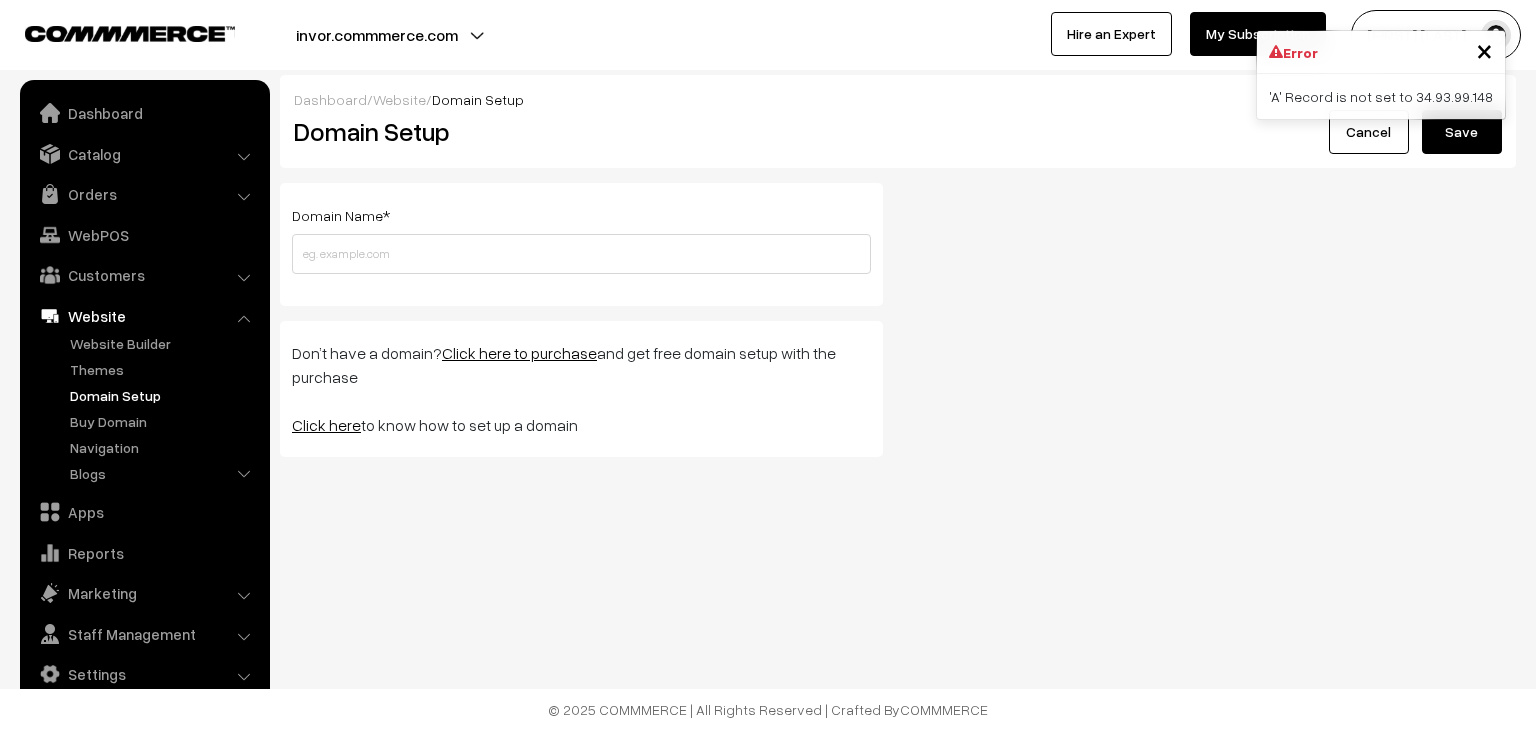 scroll, scrollTop: 0, scrollLeft: 0, axis: both 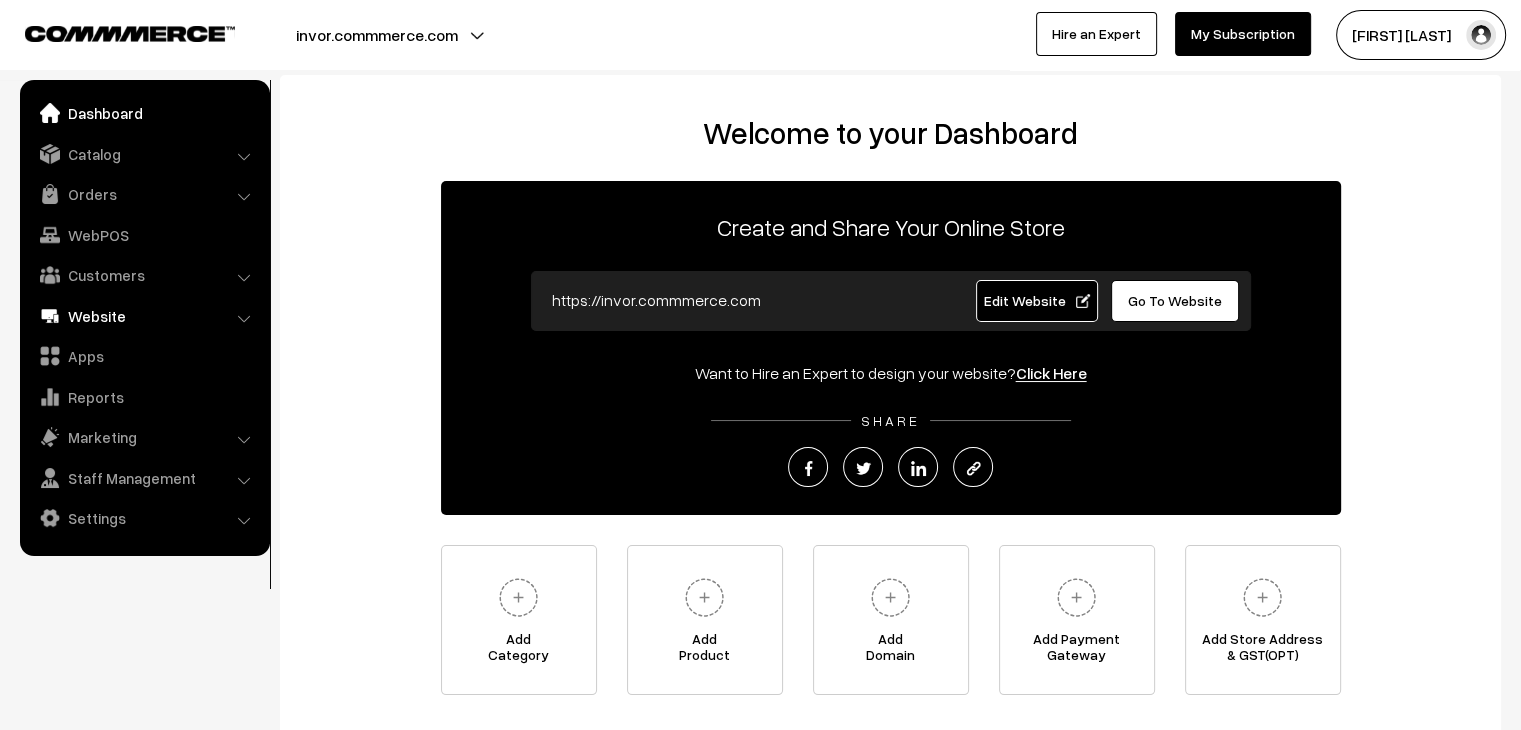 click on "Website" at bounding box center [144, 316] 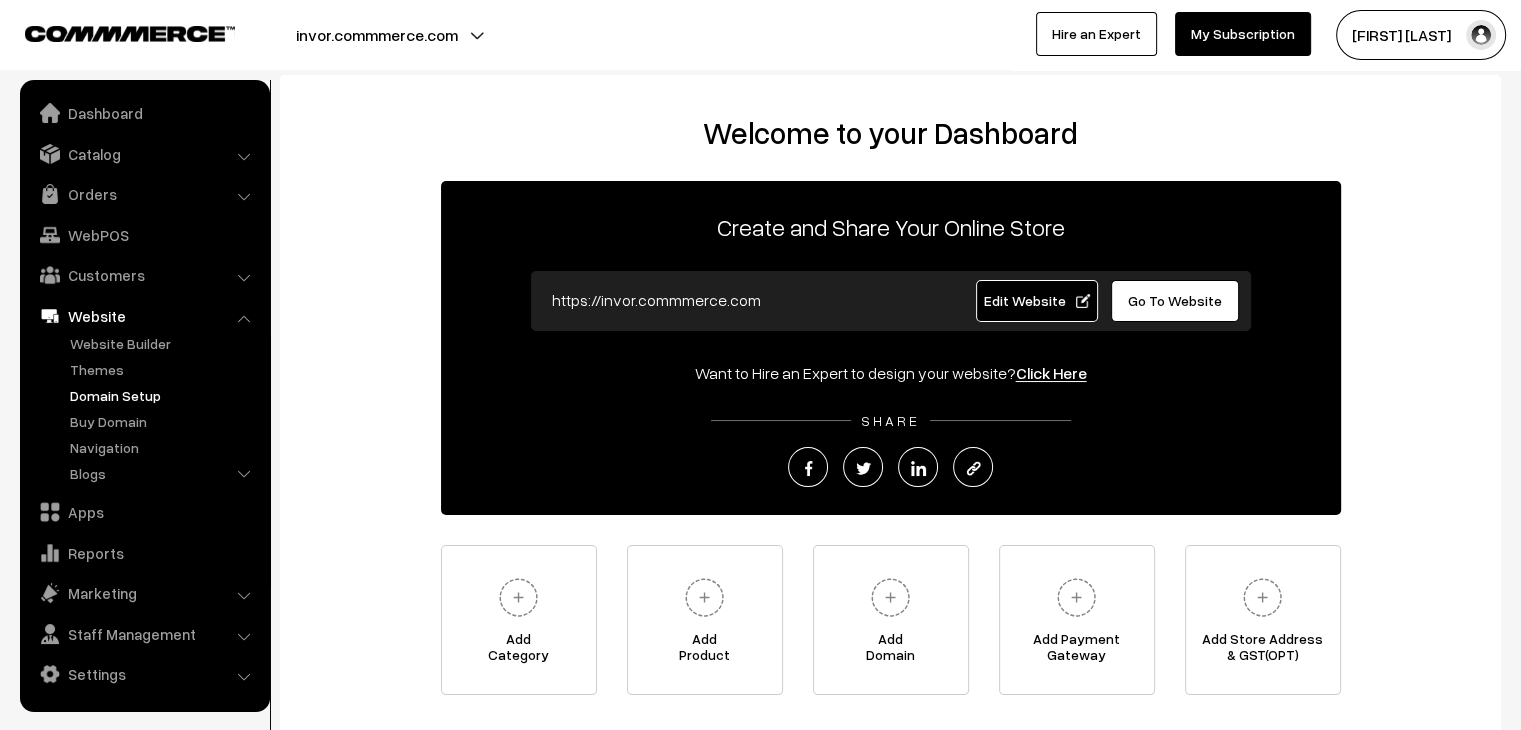 click on "Domain Setup" at bounding box center [164, 395] 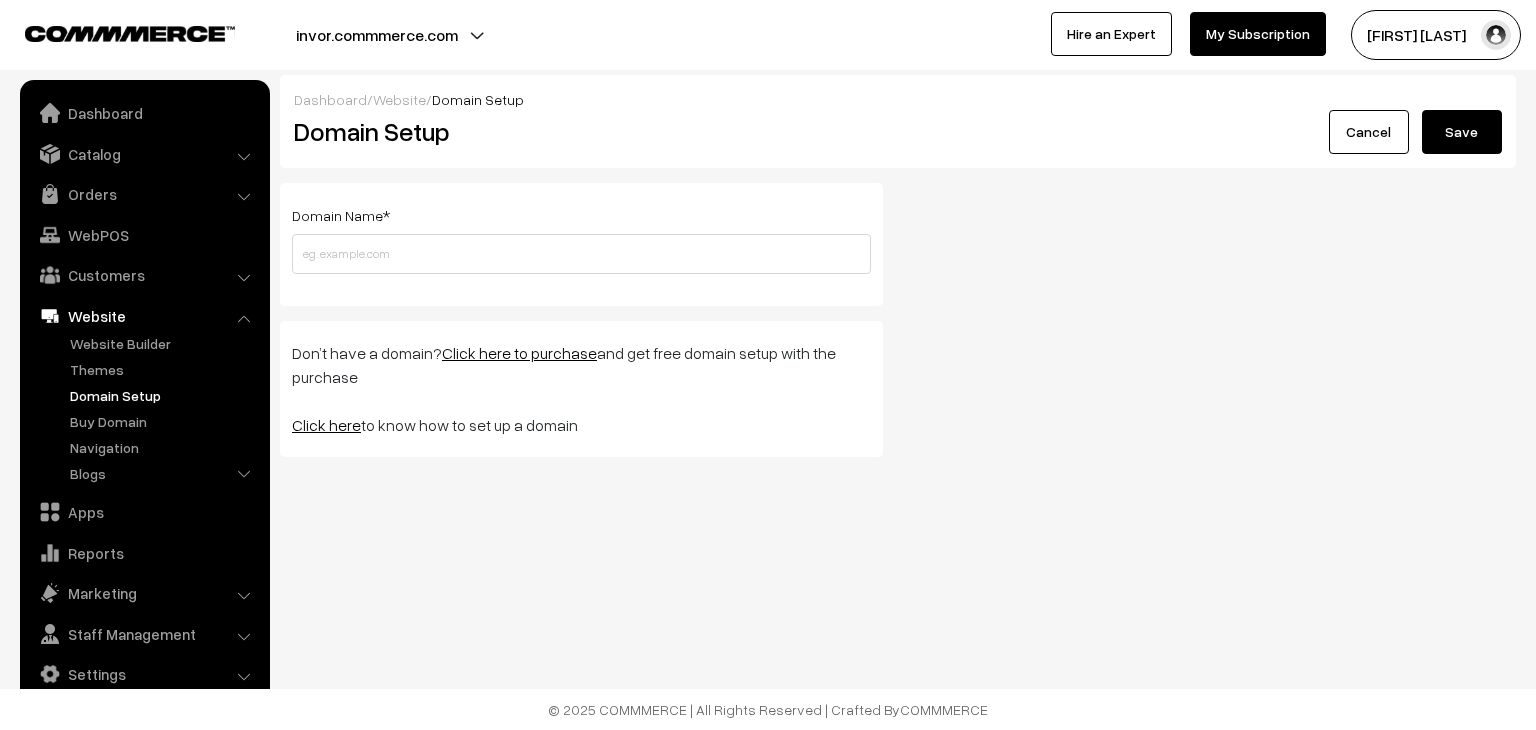 scroll, scrollTop: 0, scrollLeft: 0, axis: both 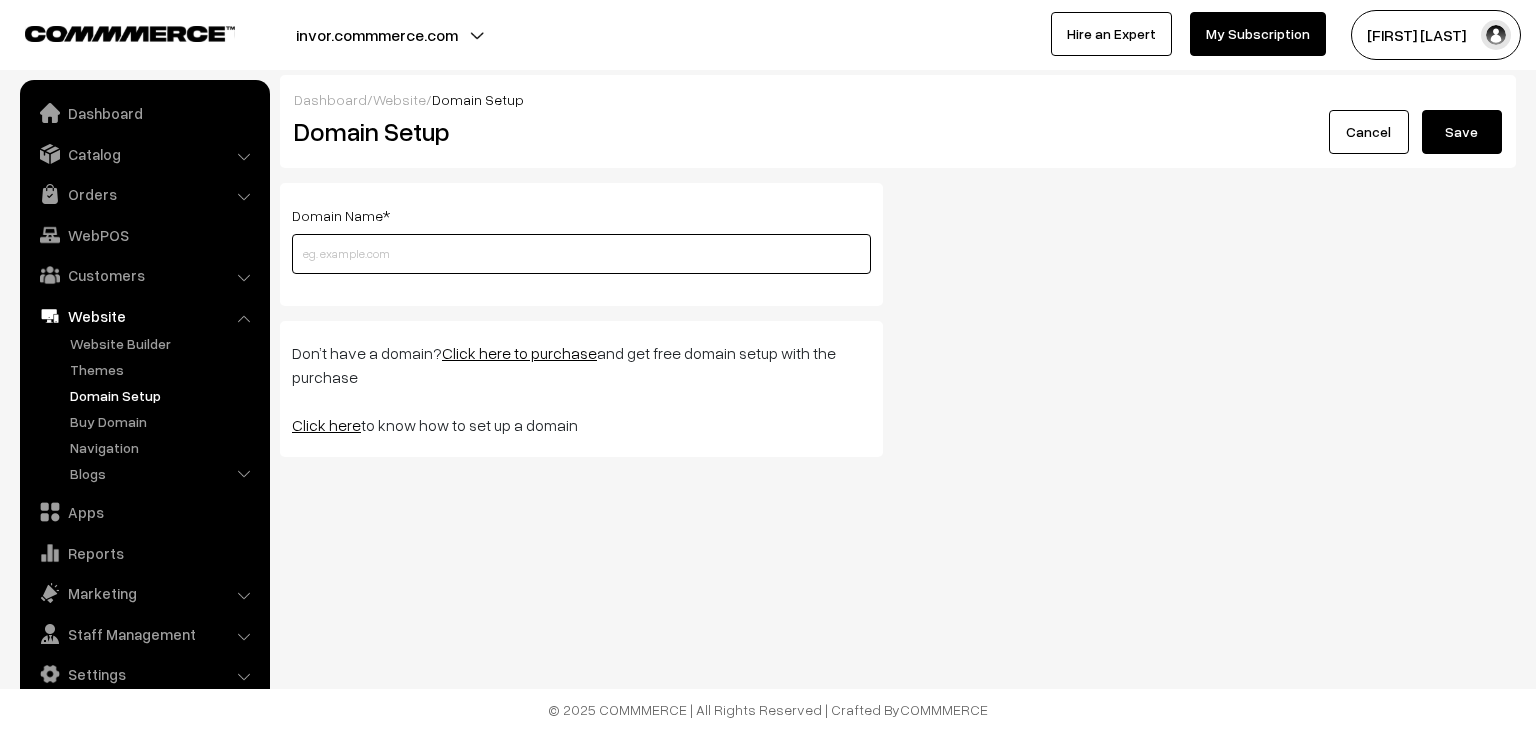 click at bounding box center [581, 254] 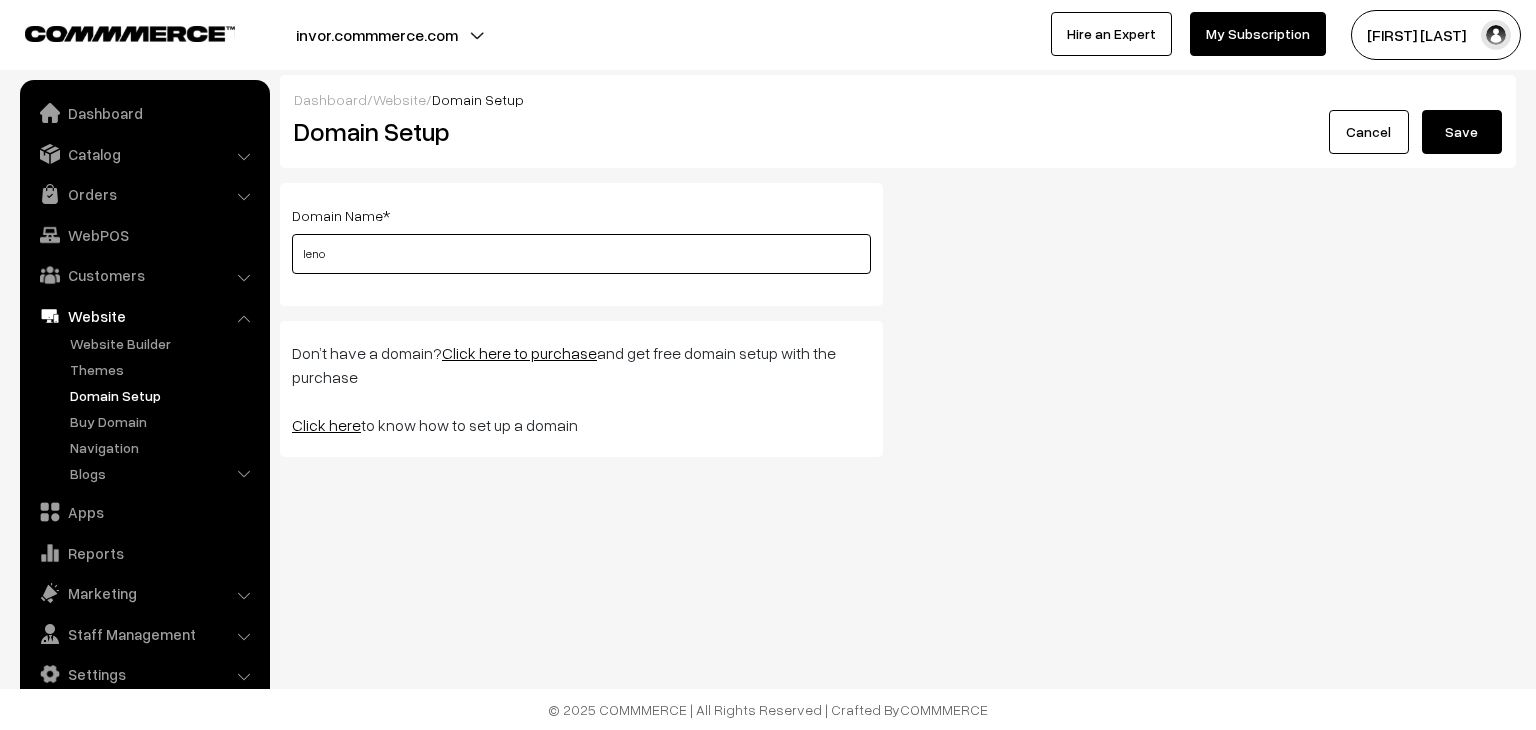 click on "leno" at bounding box center [581, 254] 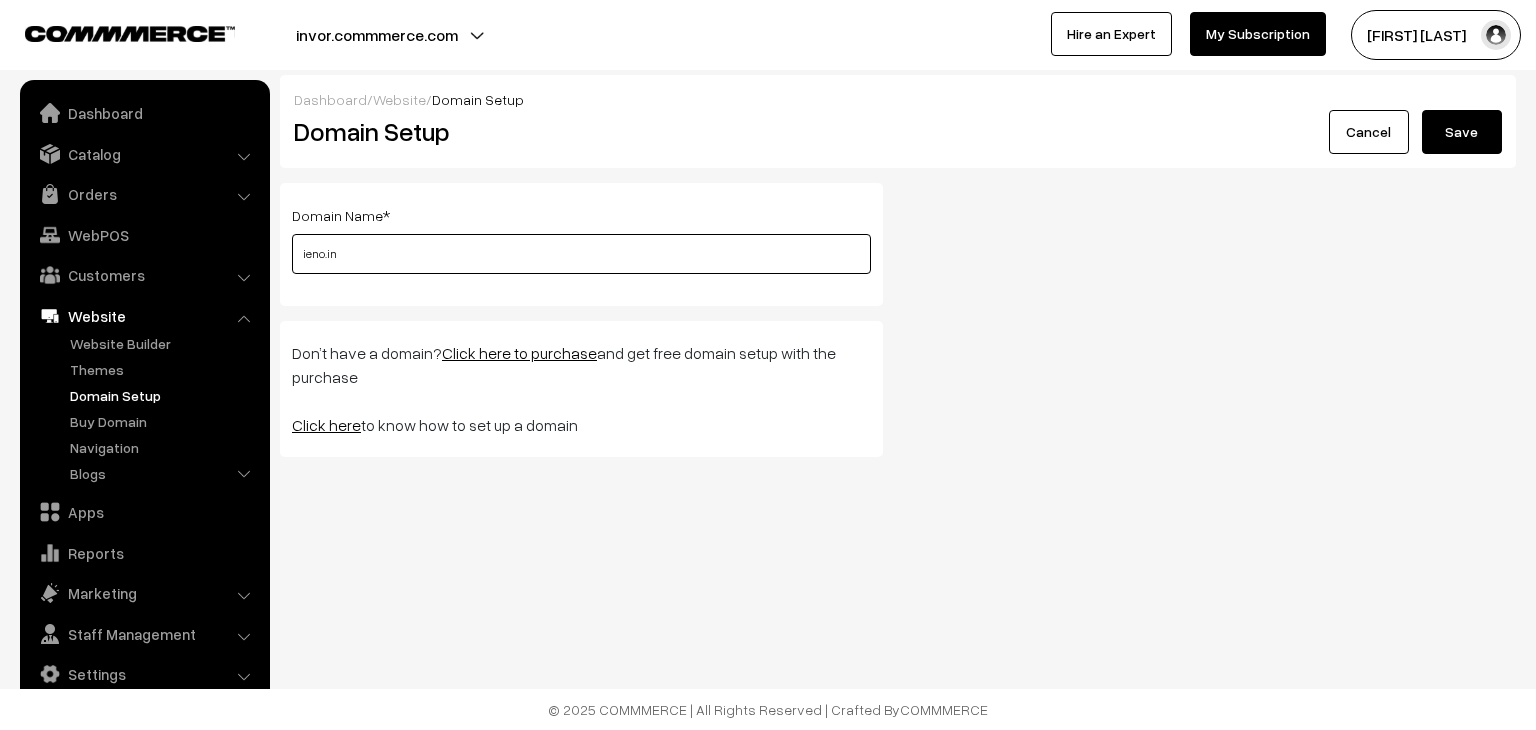 type on "ieno.in" 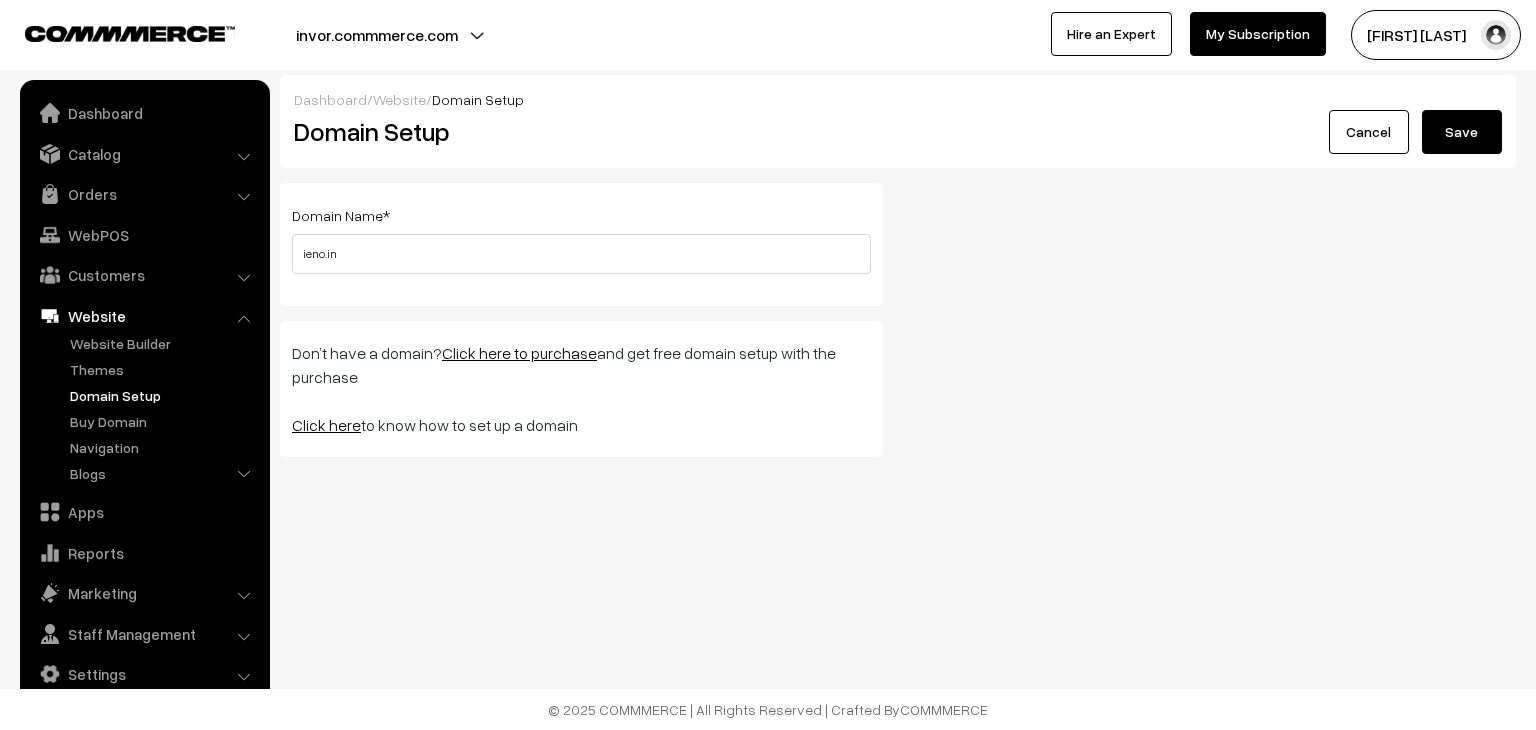 click on "Save" at bounding box center [1462, 132] 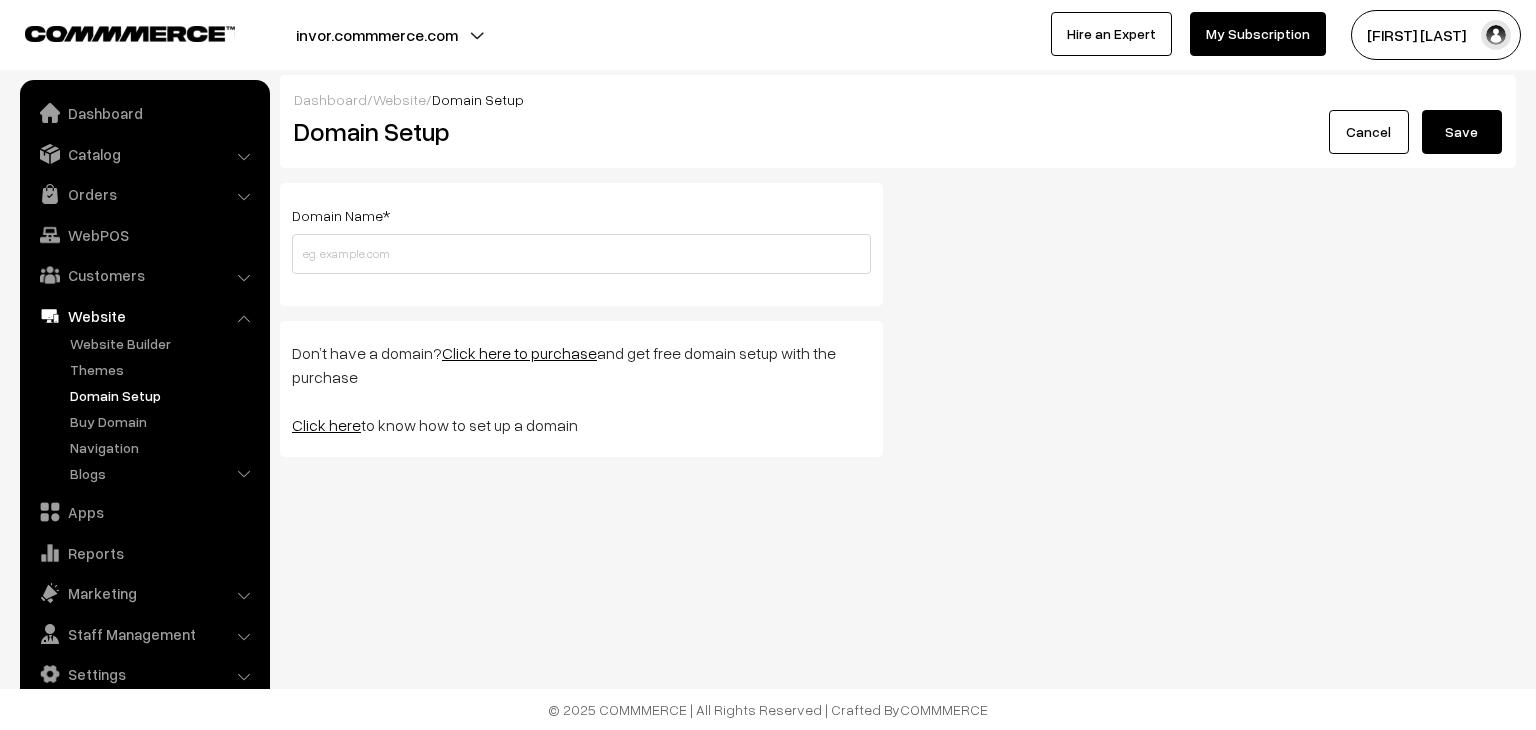 scroll, scrollTop: 0, scrollLeft: 0, axis: both 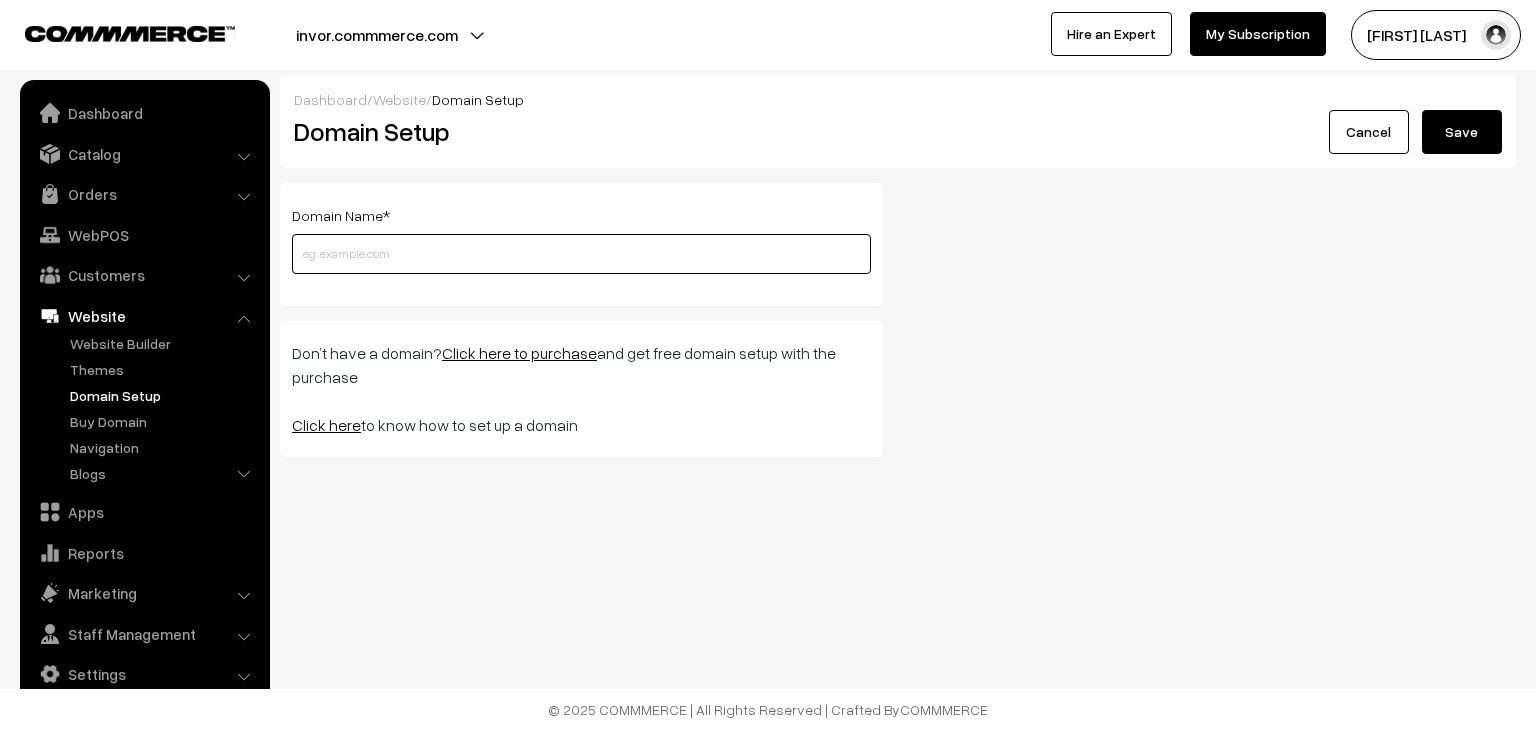 click at bounding box center [581, 254] 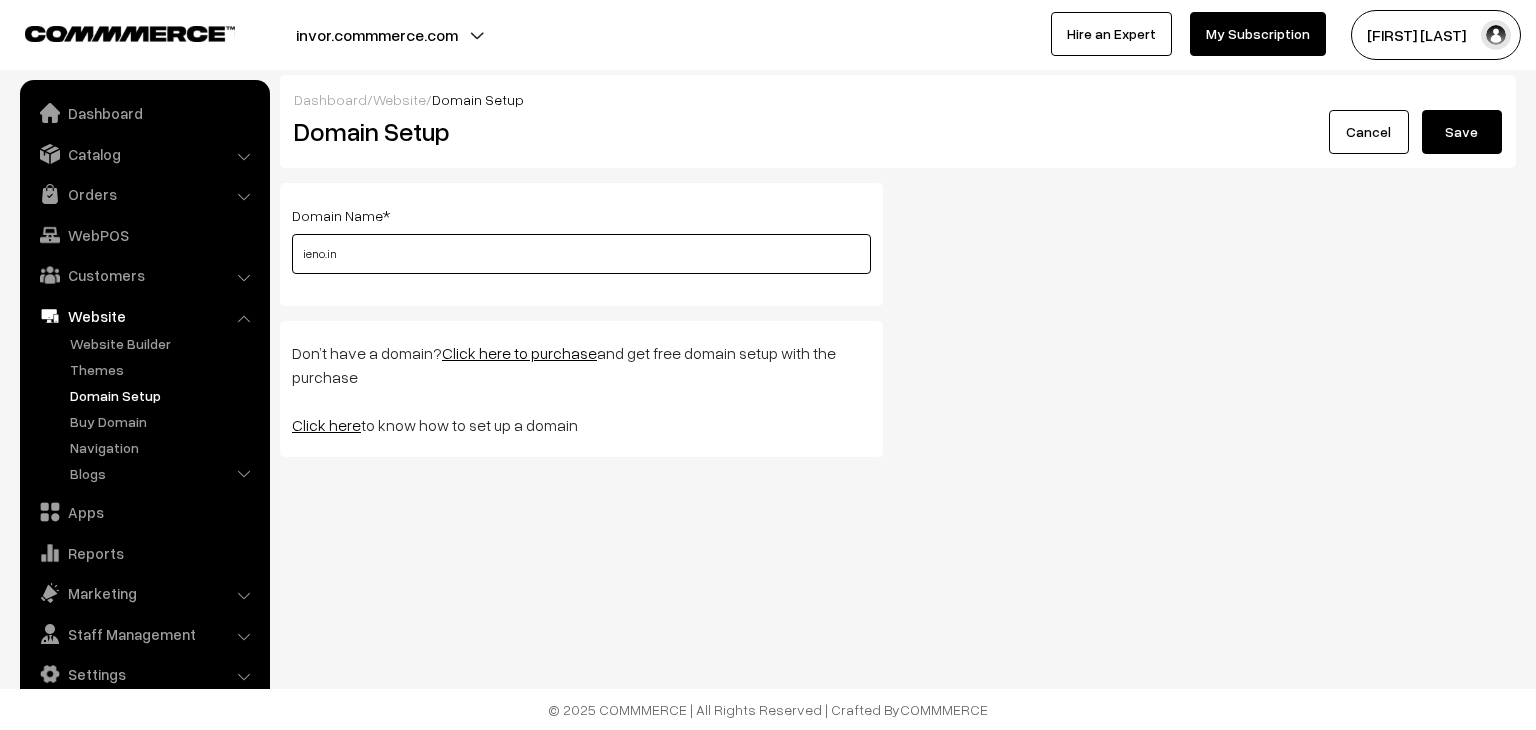 type on "ieno.in" 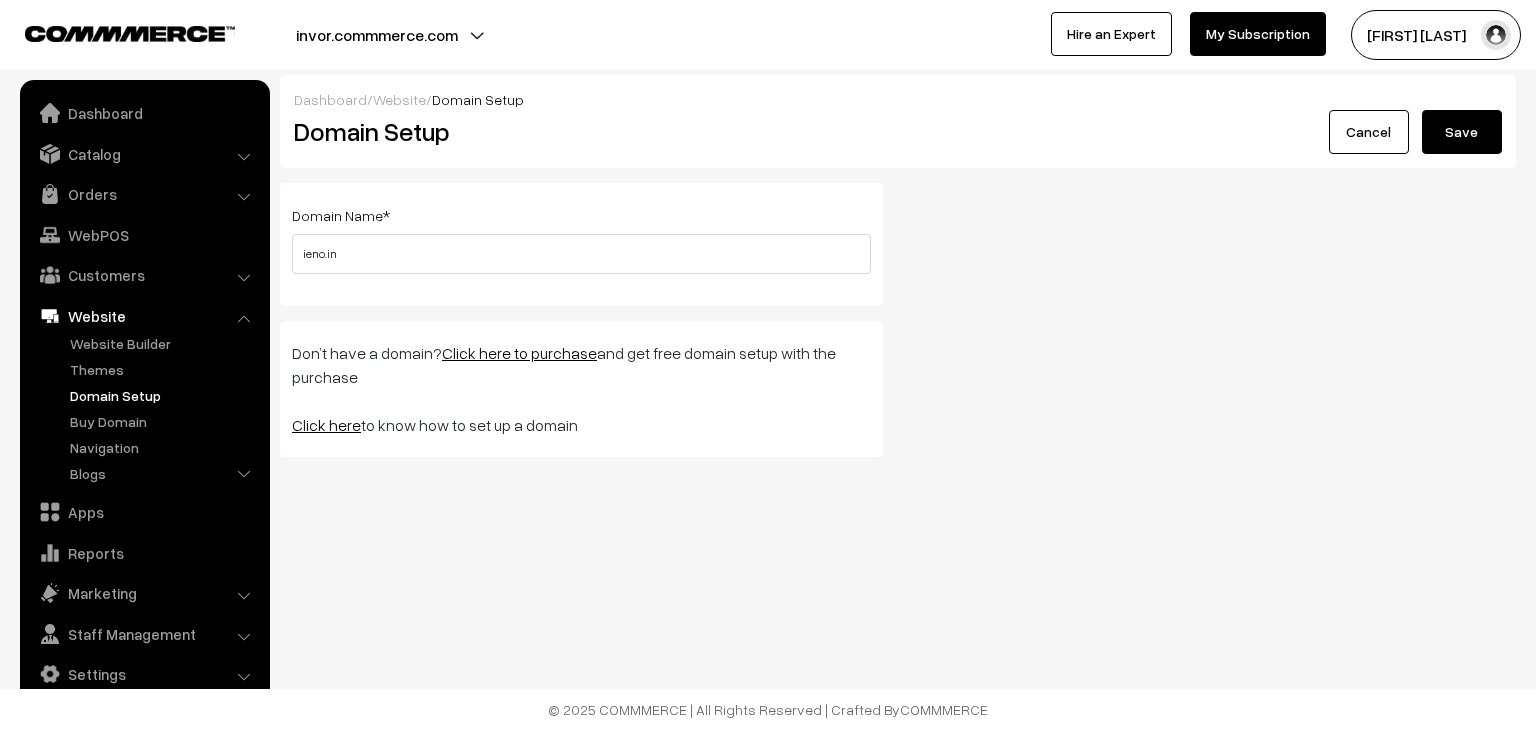 click on "Save" at bounding box center [1462, 132] 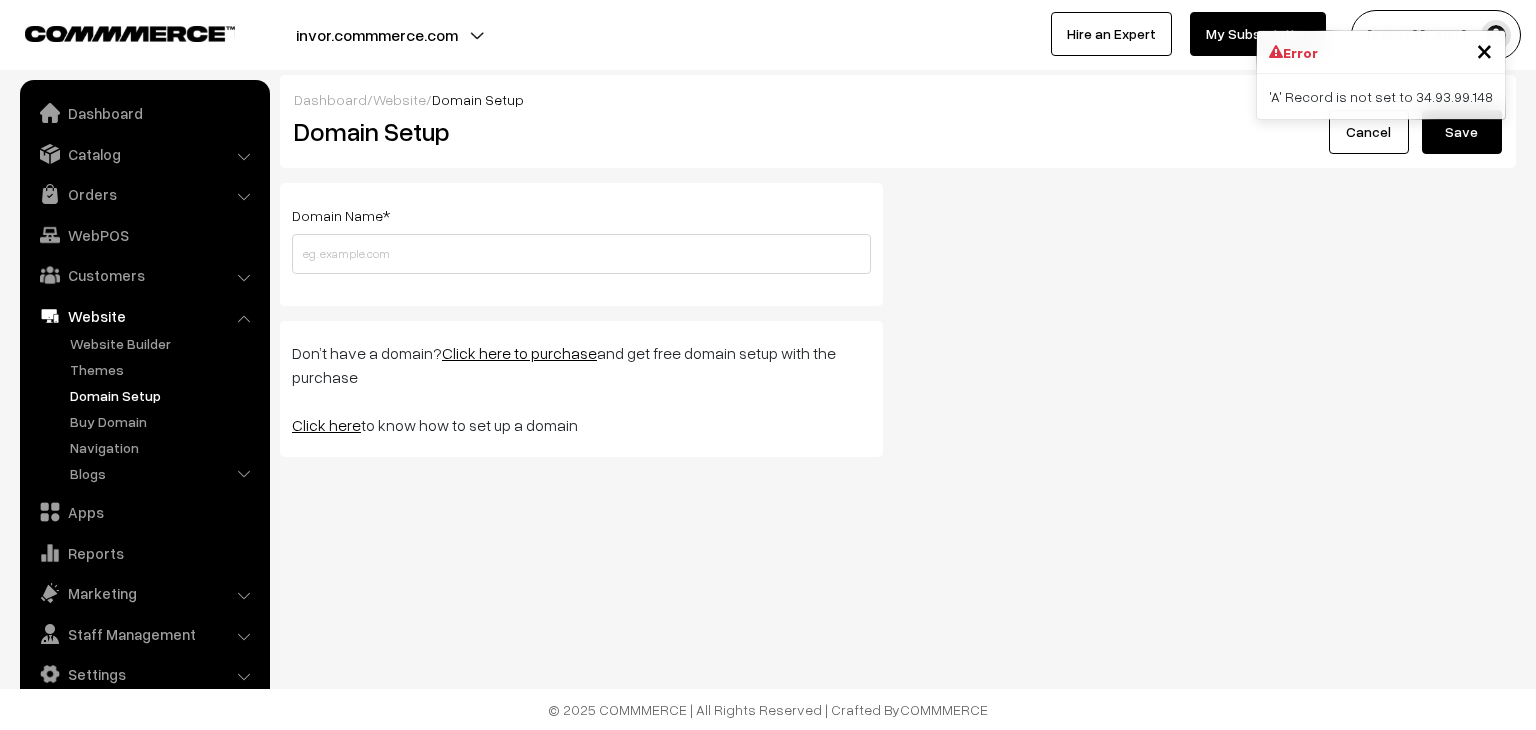 scroll, scrollTop: 0, scrollLeft: 0, axis: both 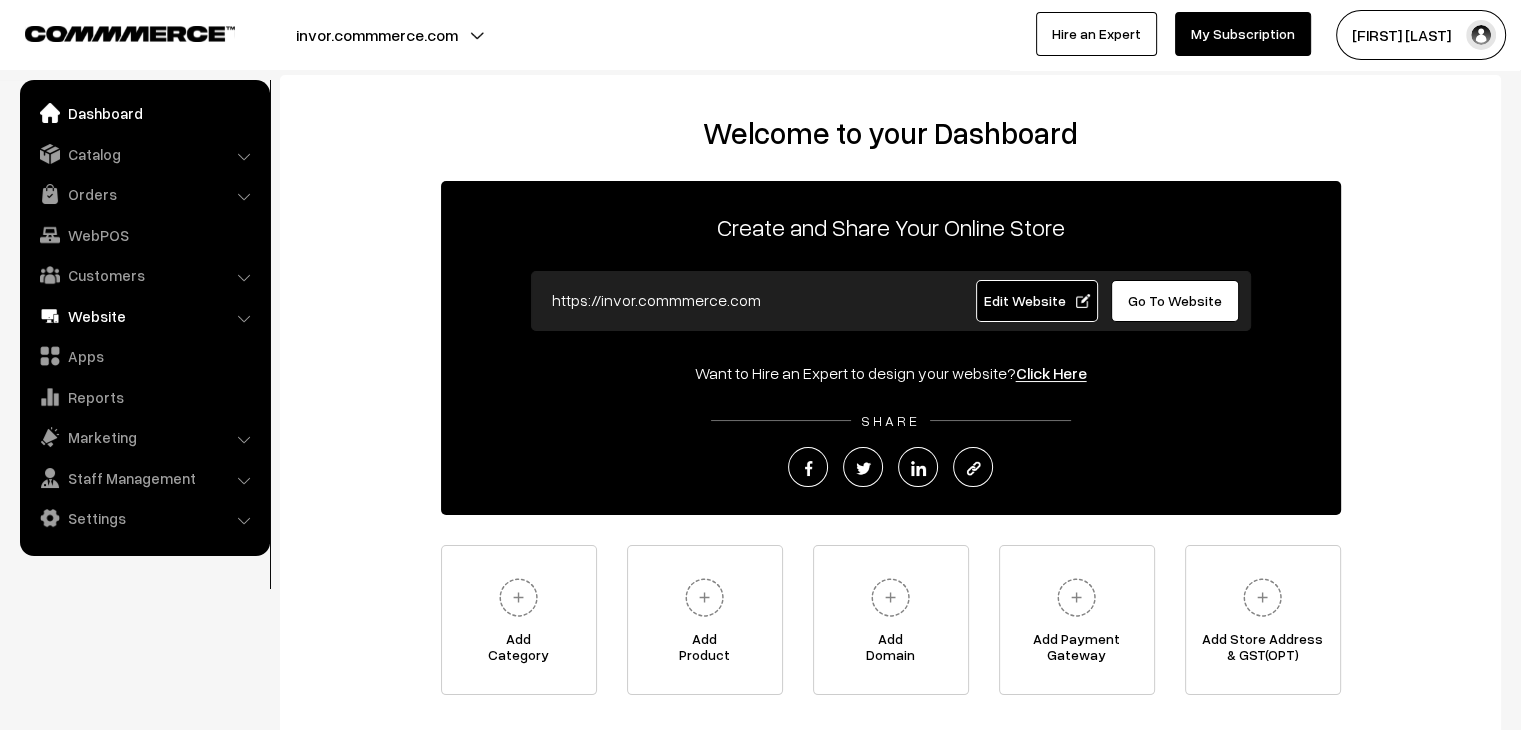 click on "Website" at bounding box center (144, 316) 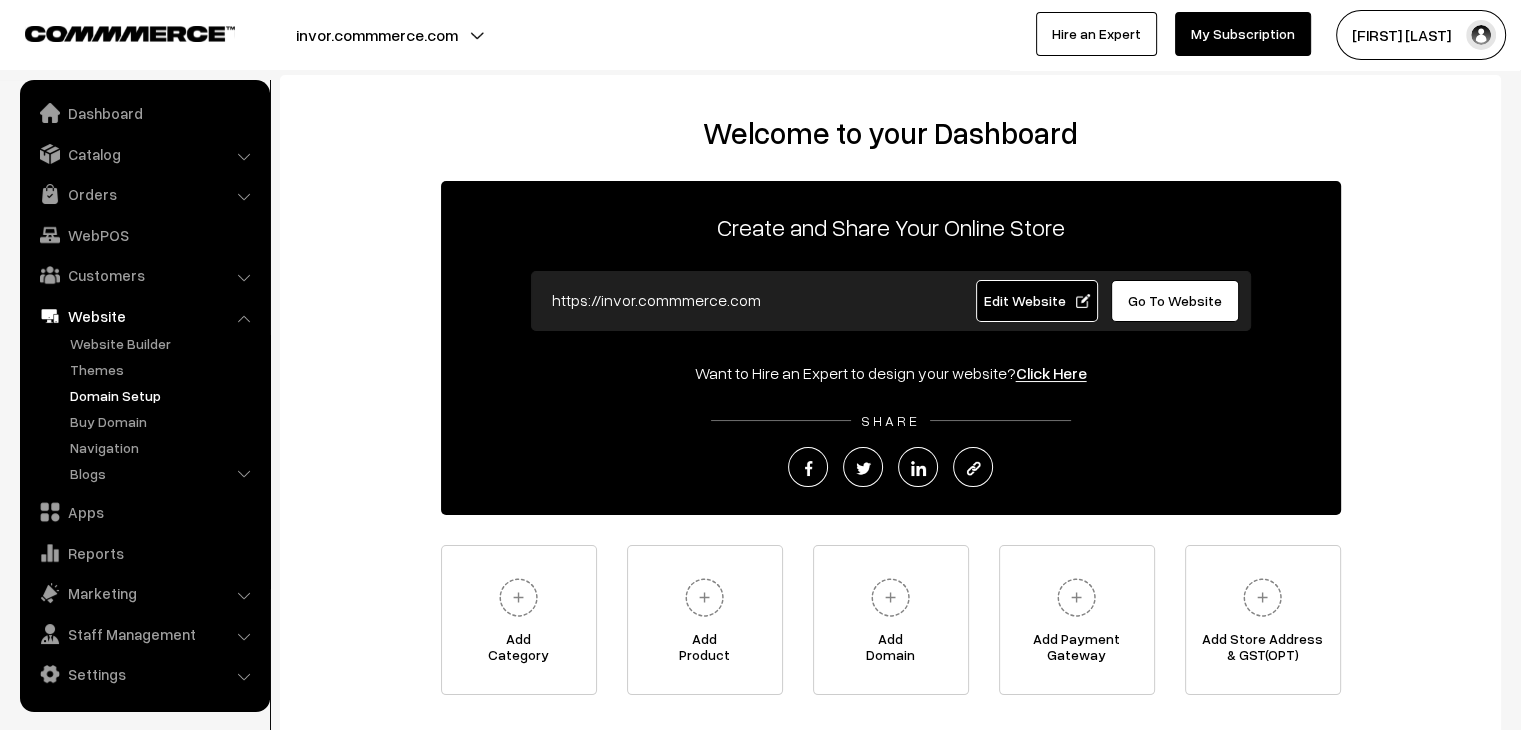 click on "Domain Setup" at bounding box center [164, 395] 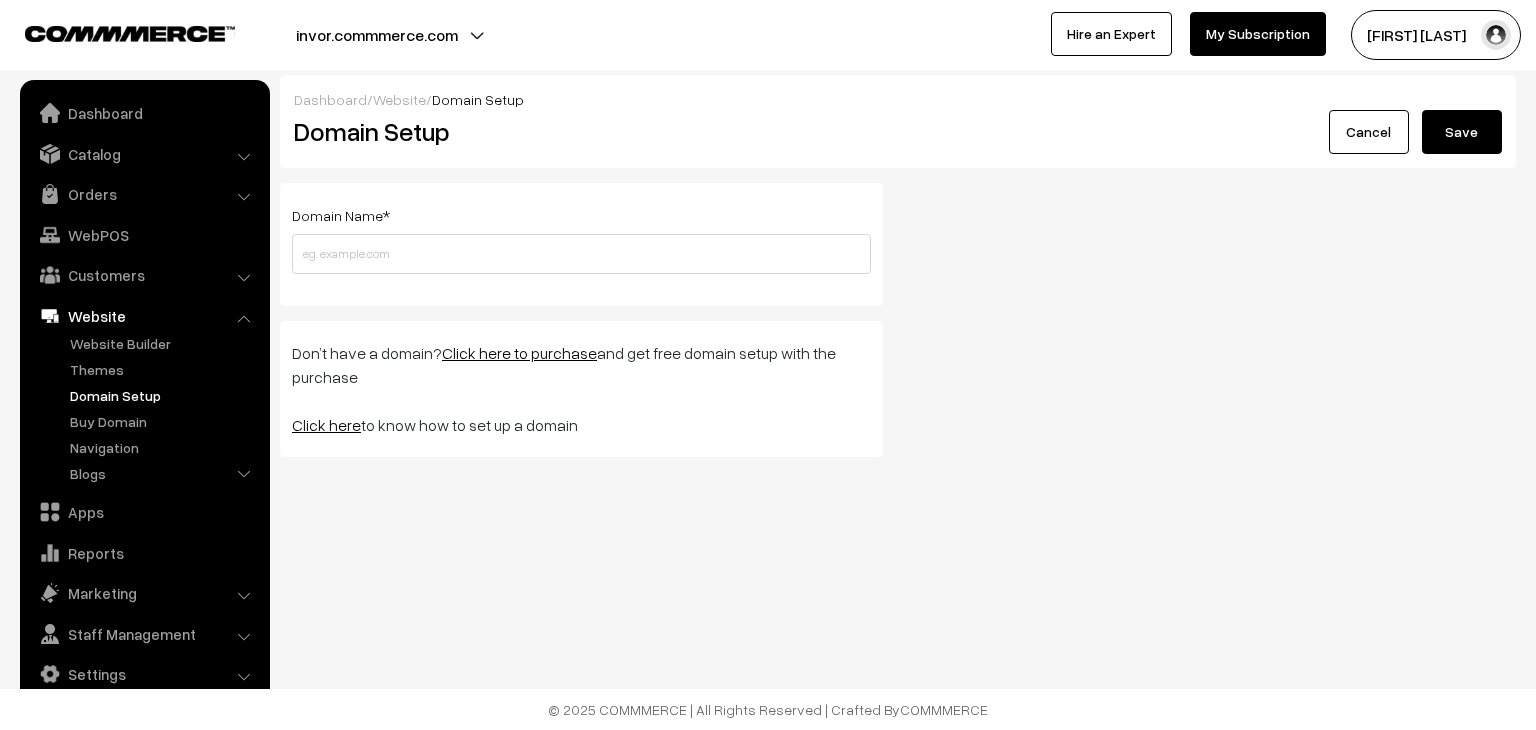 scroll, scrollTop: 0, scrollLeft: 0, axis: both 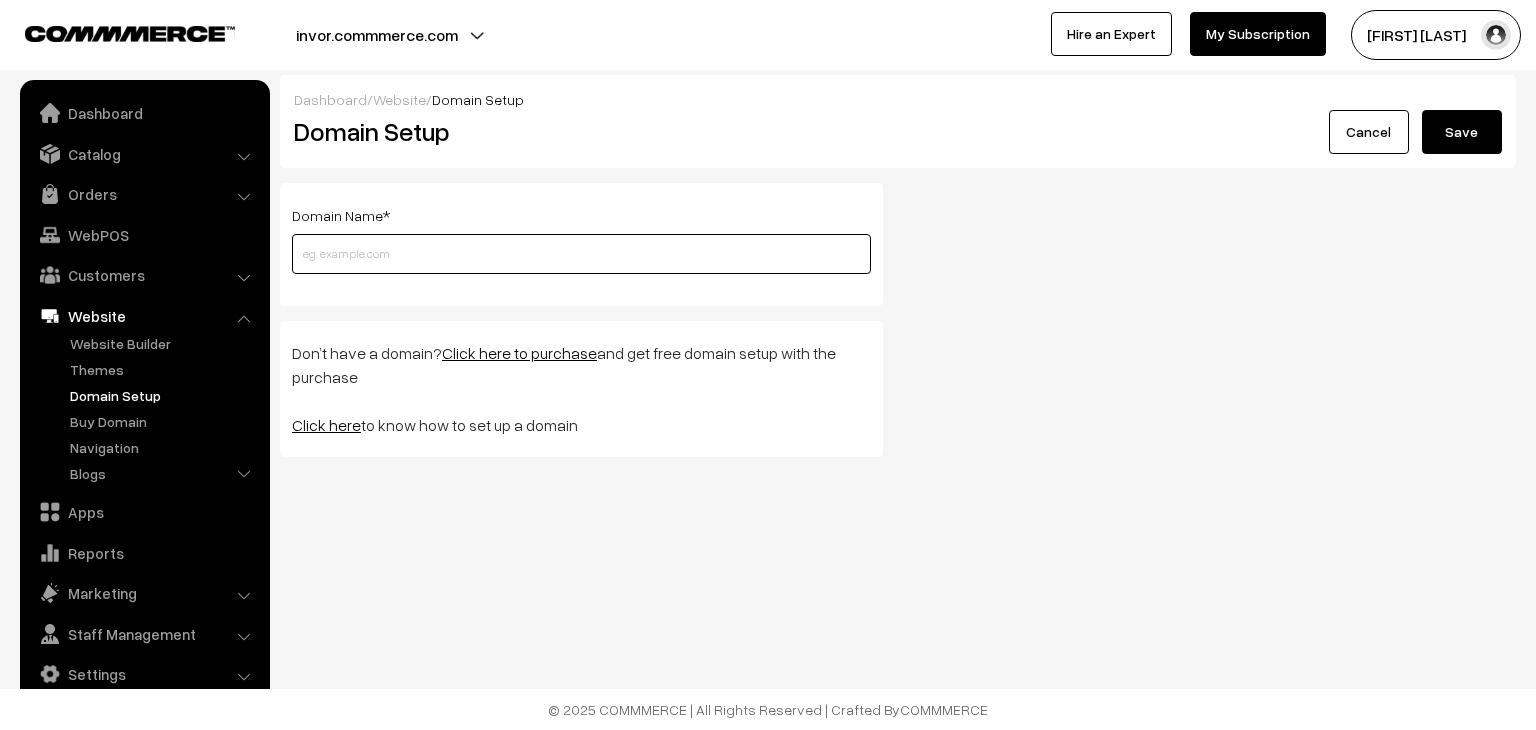 click at bounding box center (581, 254) 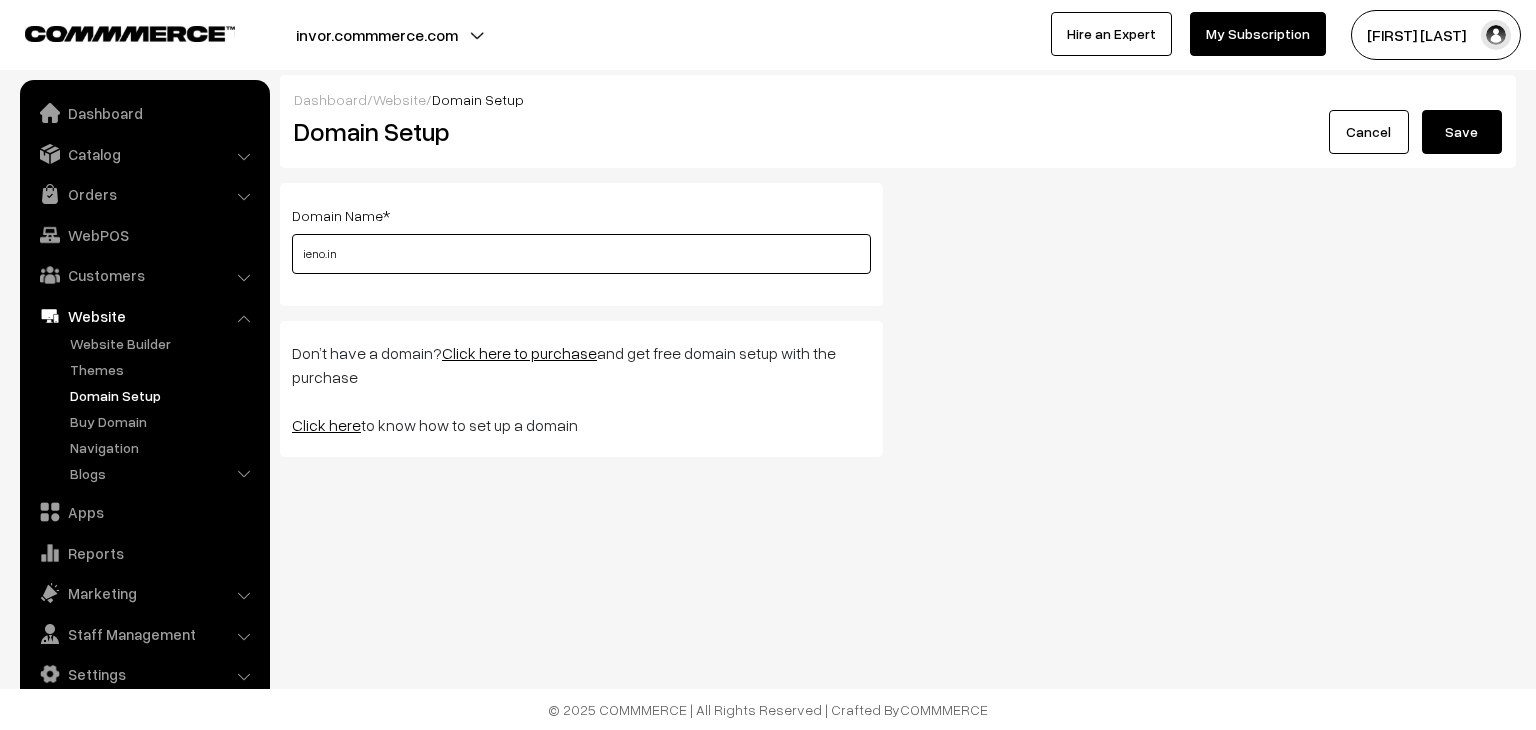 type on "ieno.in" 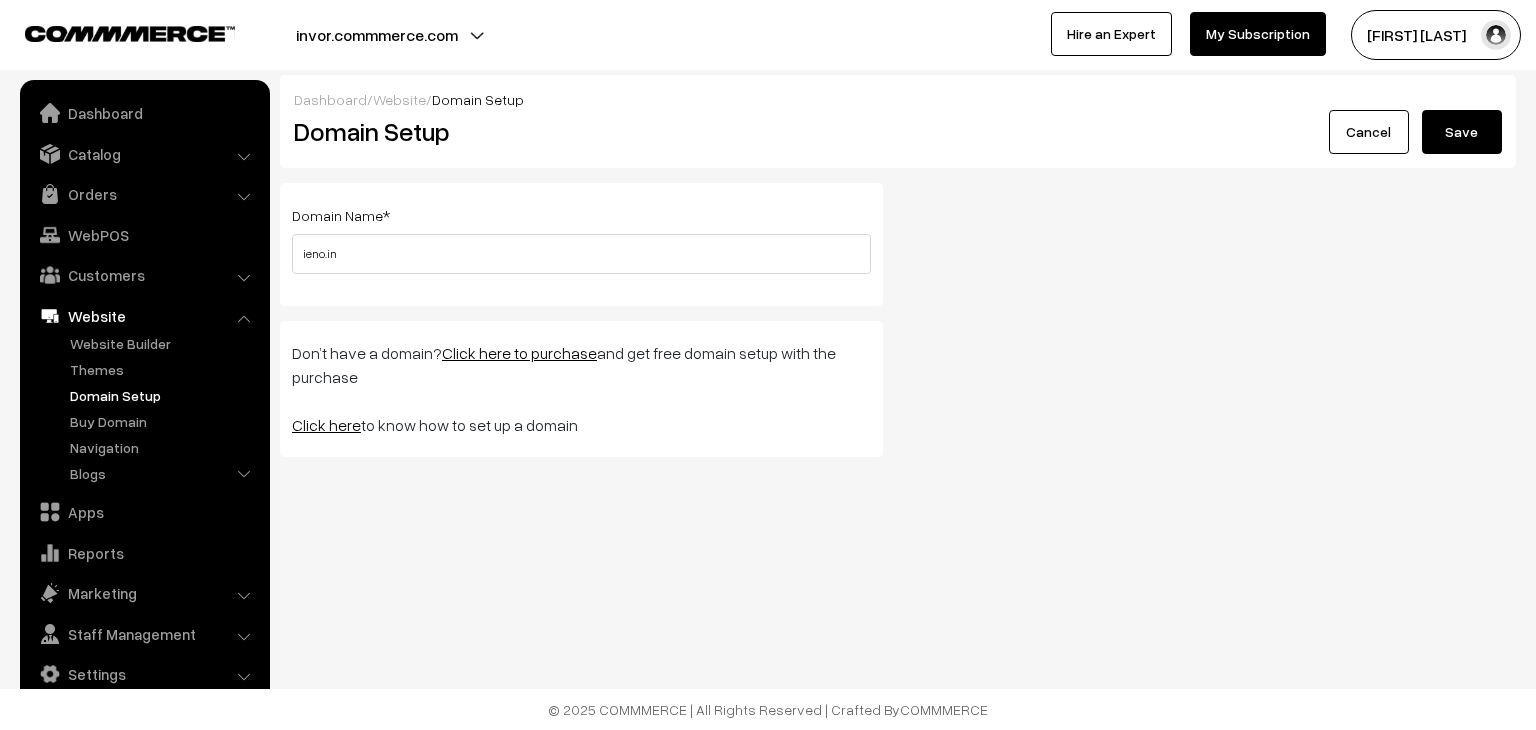 click on "Save" at bounding box center [1462, 132] 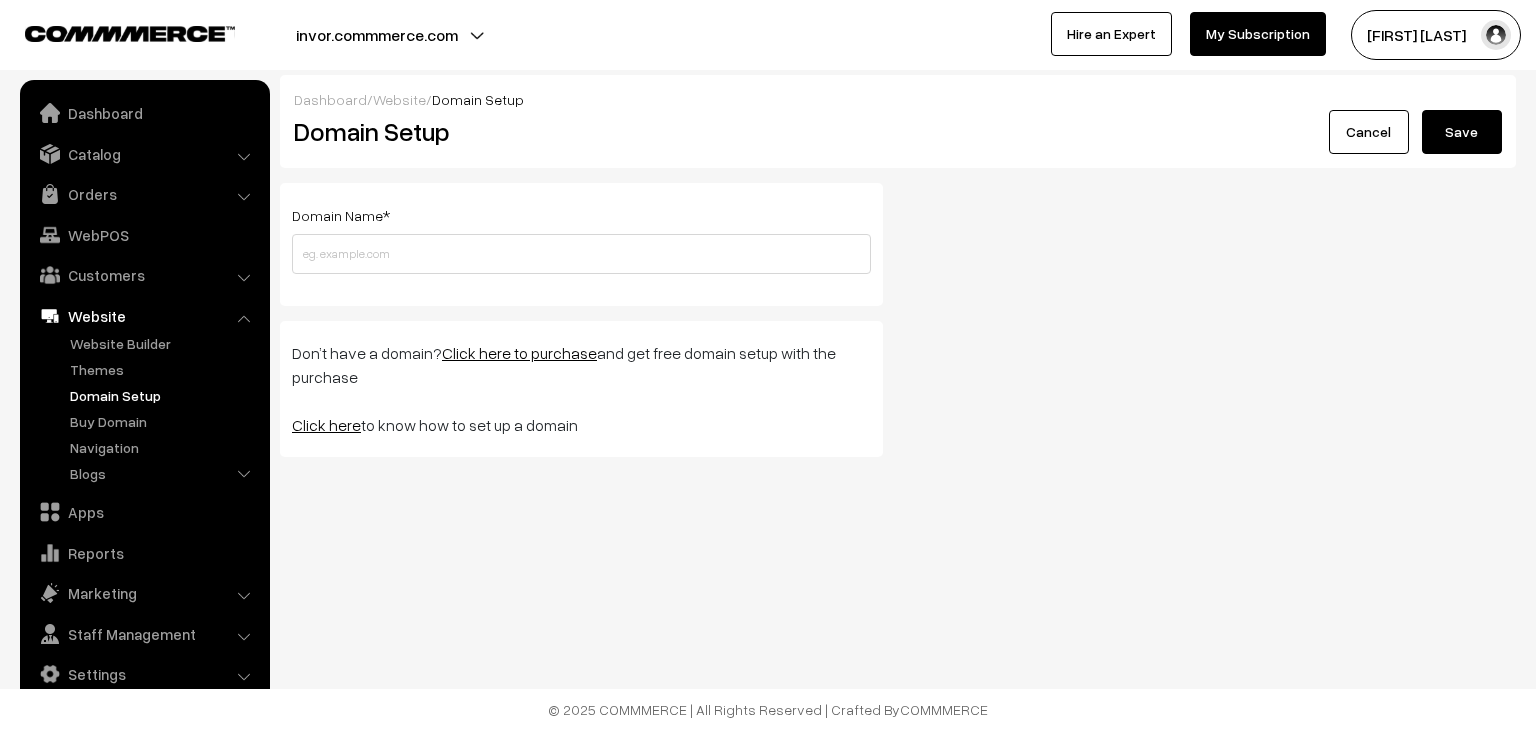 scroll, scrollTop: 0, scrollLeft: 0, axis: both 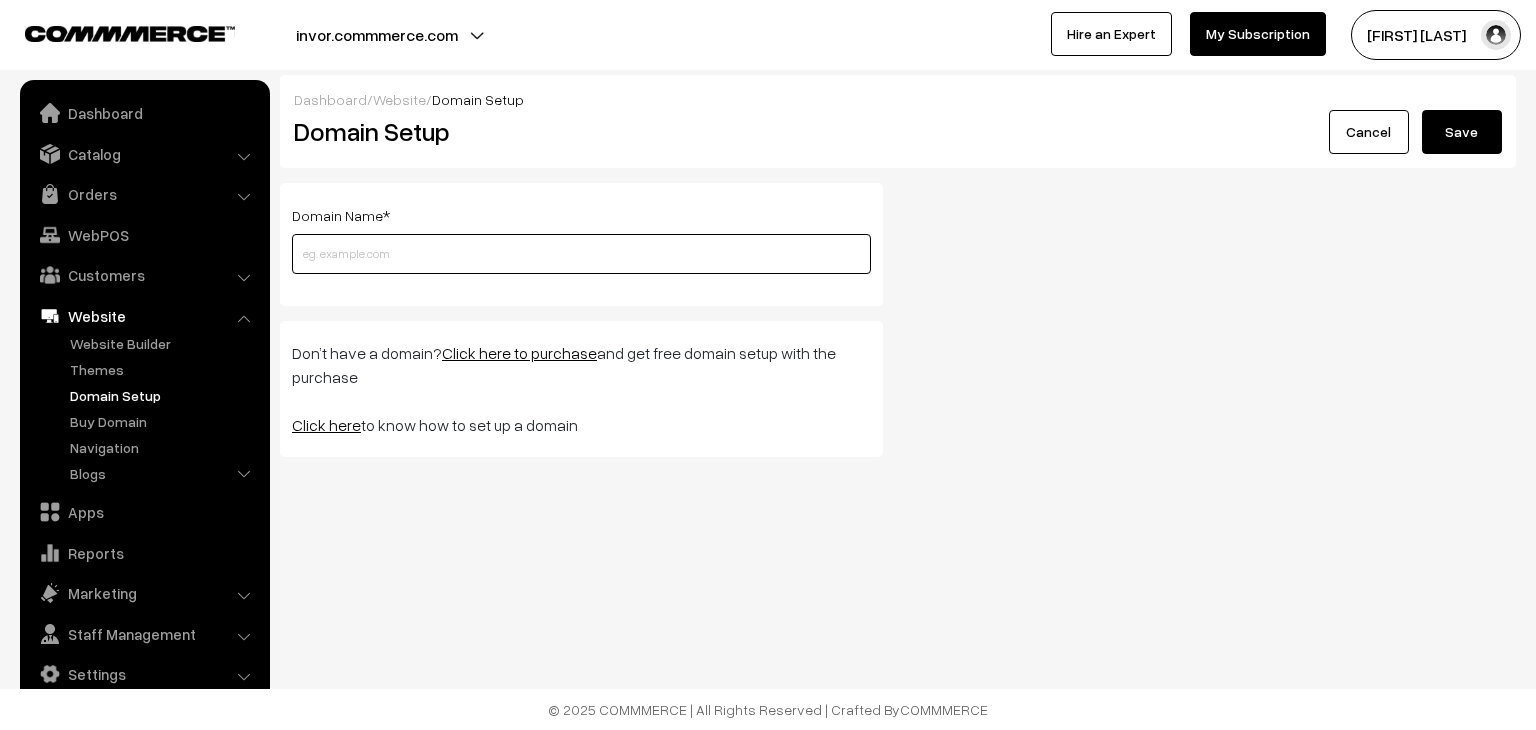 click at bounding box center [581, 254] 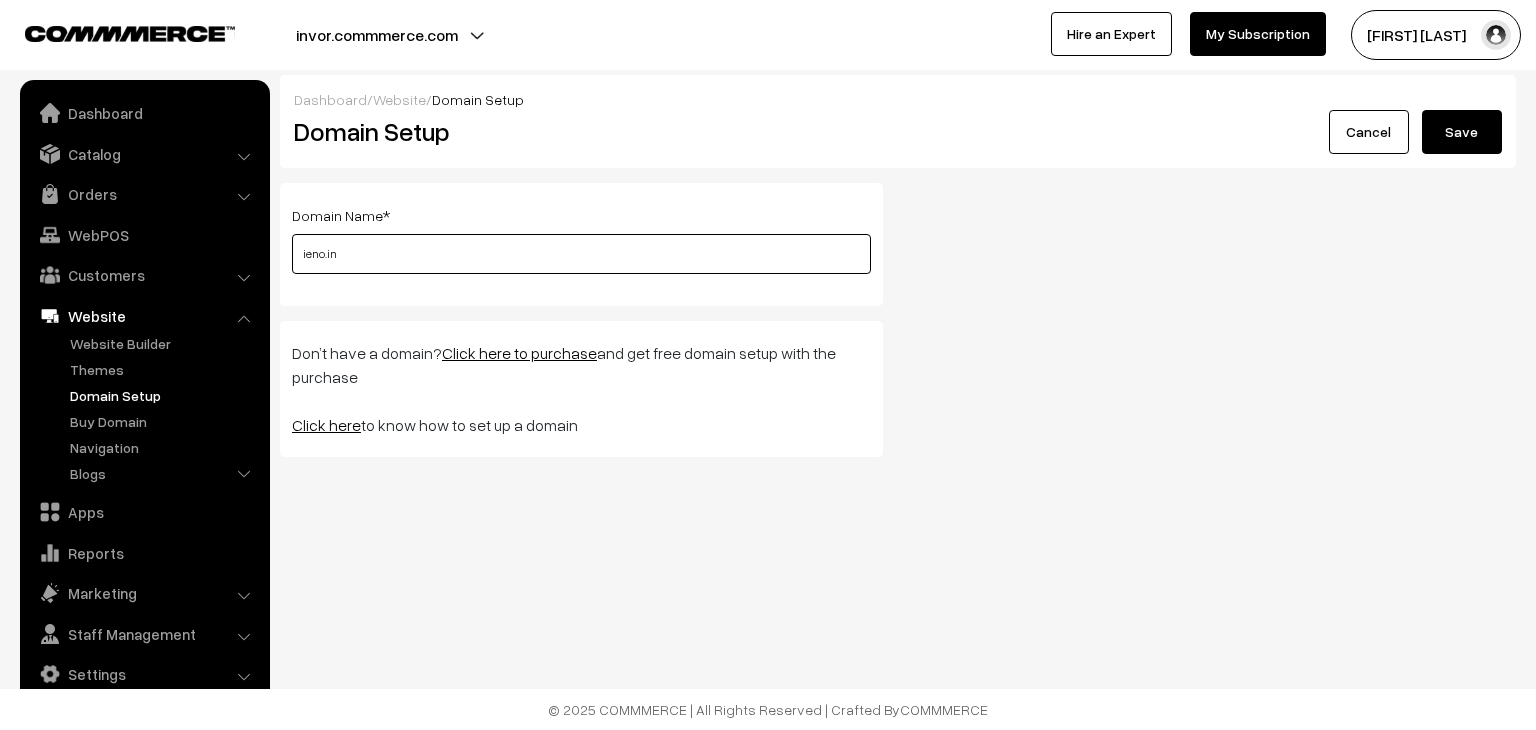 type on "ieno.in" 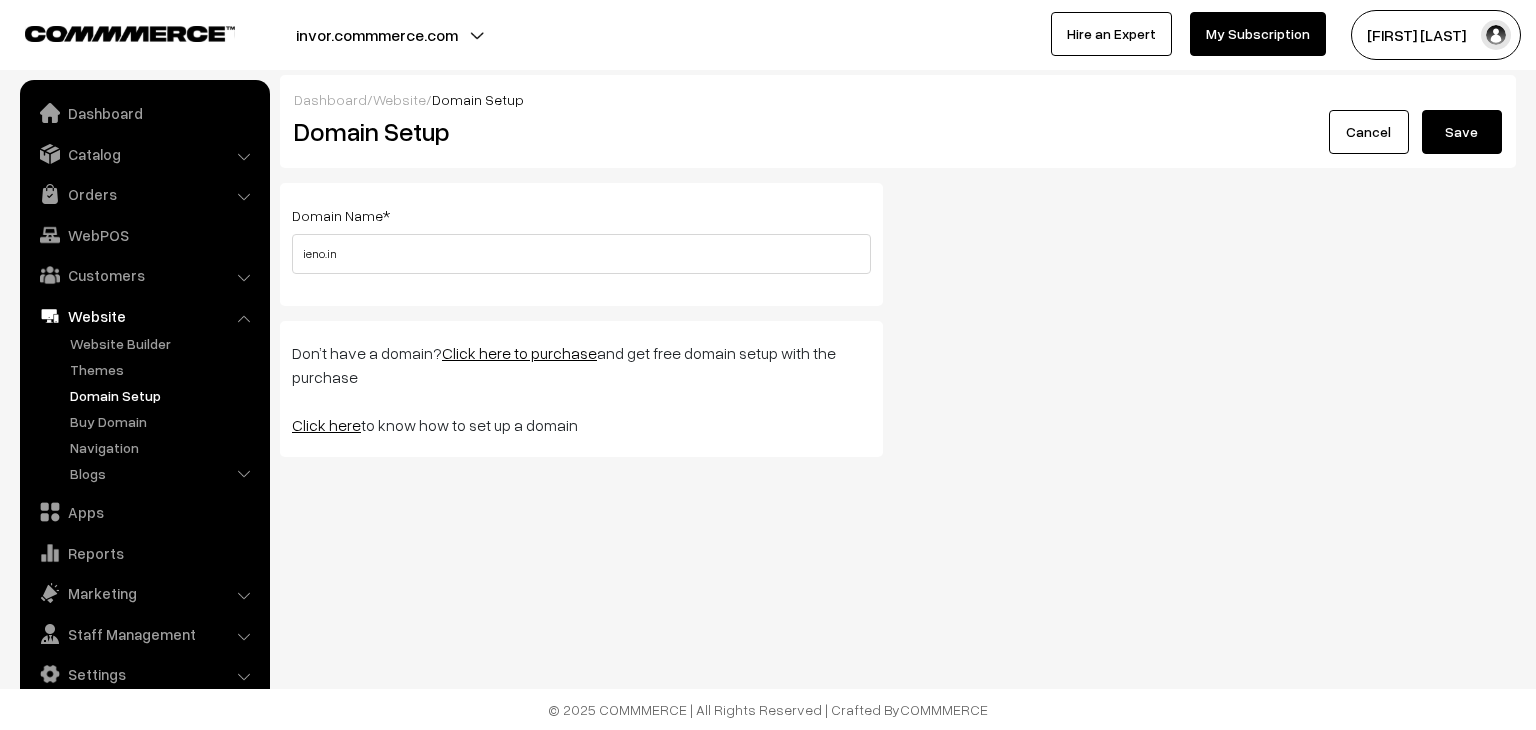click on "Save" at bounding box center [1462, 132] 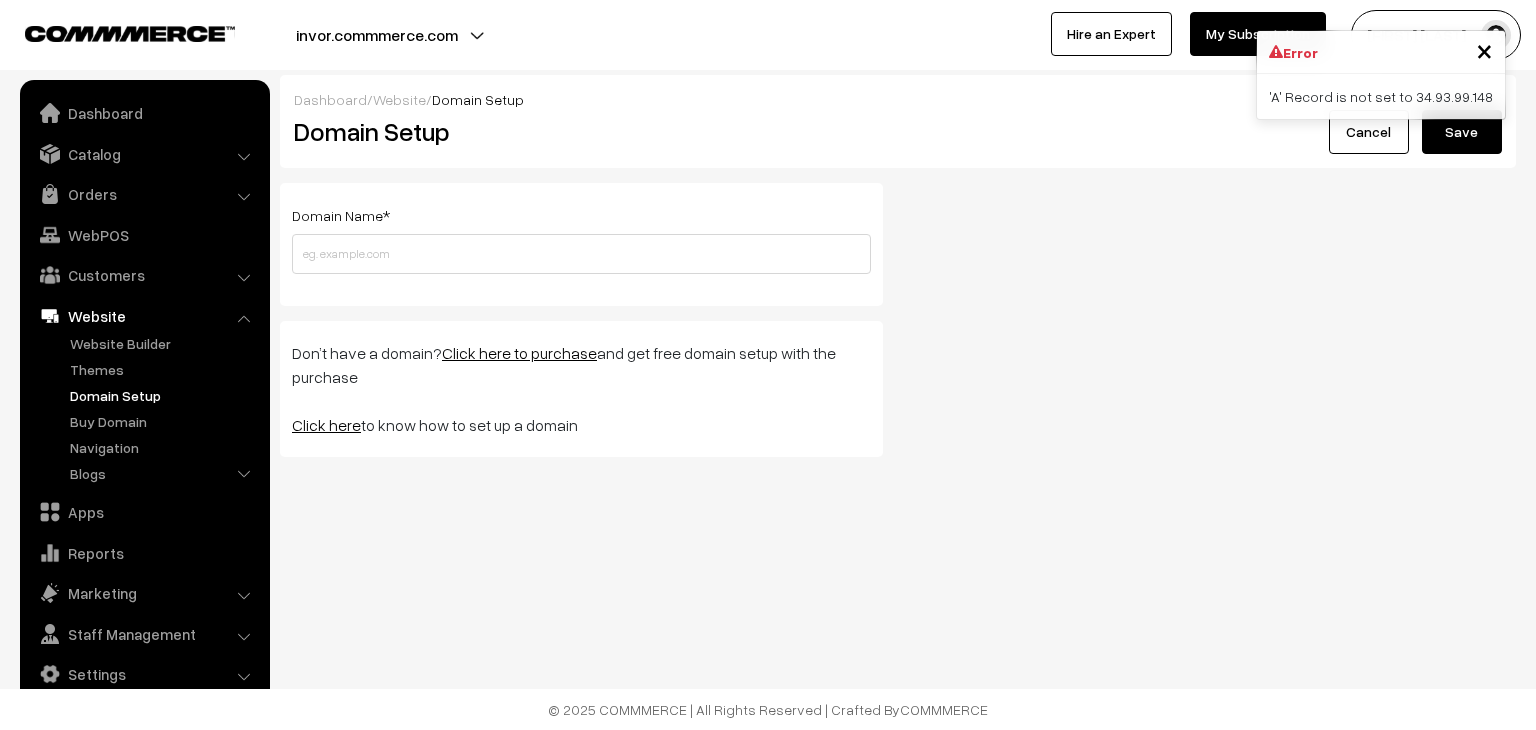 scroll, scrollTop: 0, scrollLeft: 0, axis: both 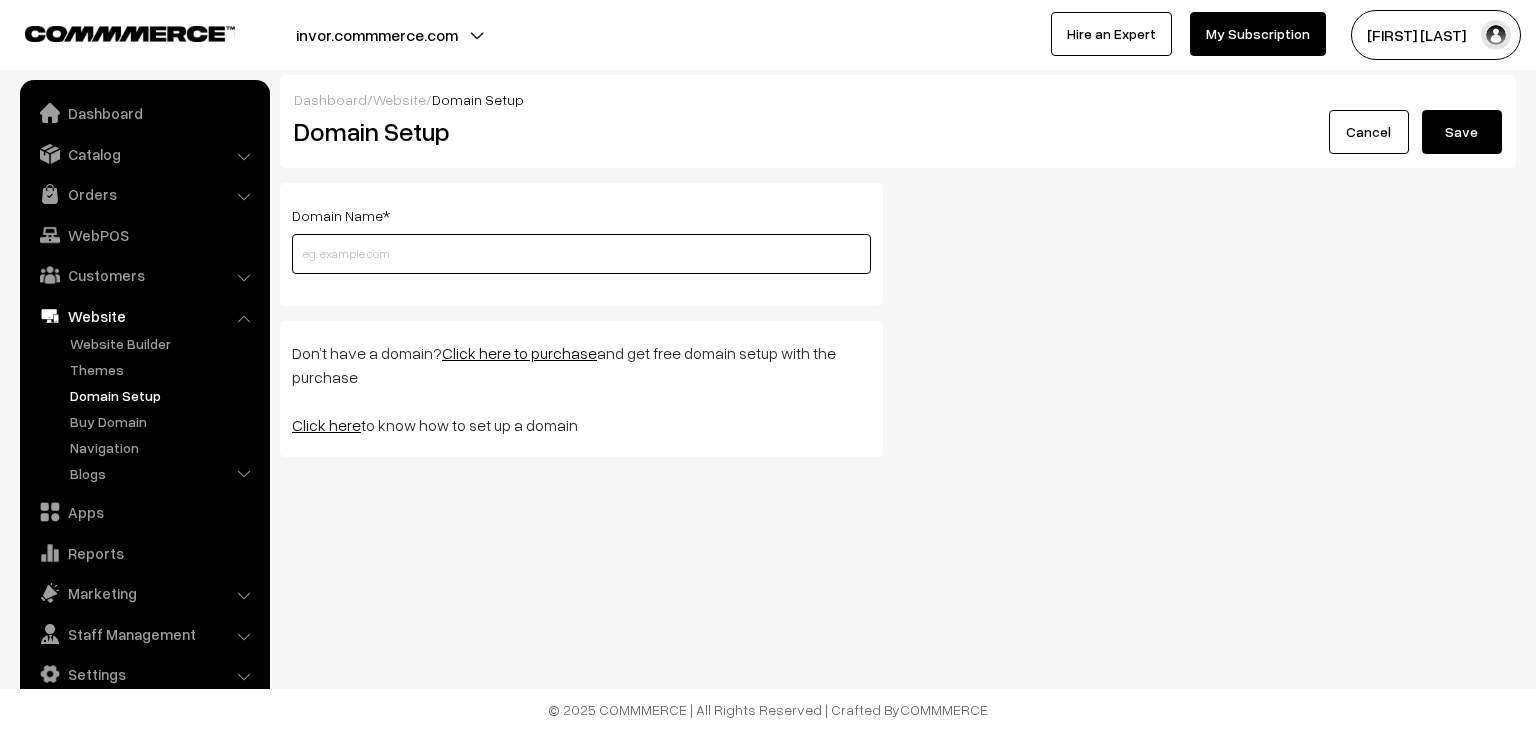 click at bounding box center (581, 254) 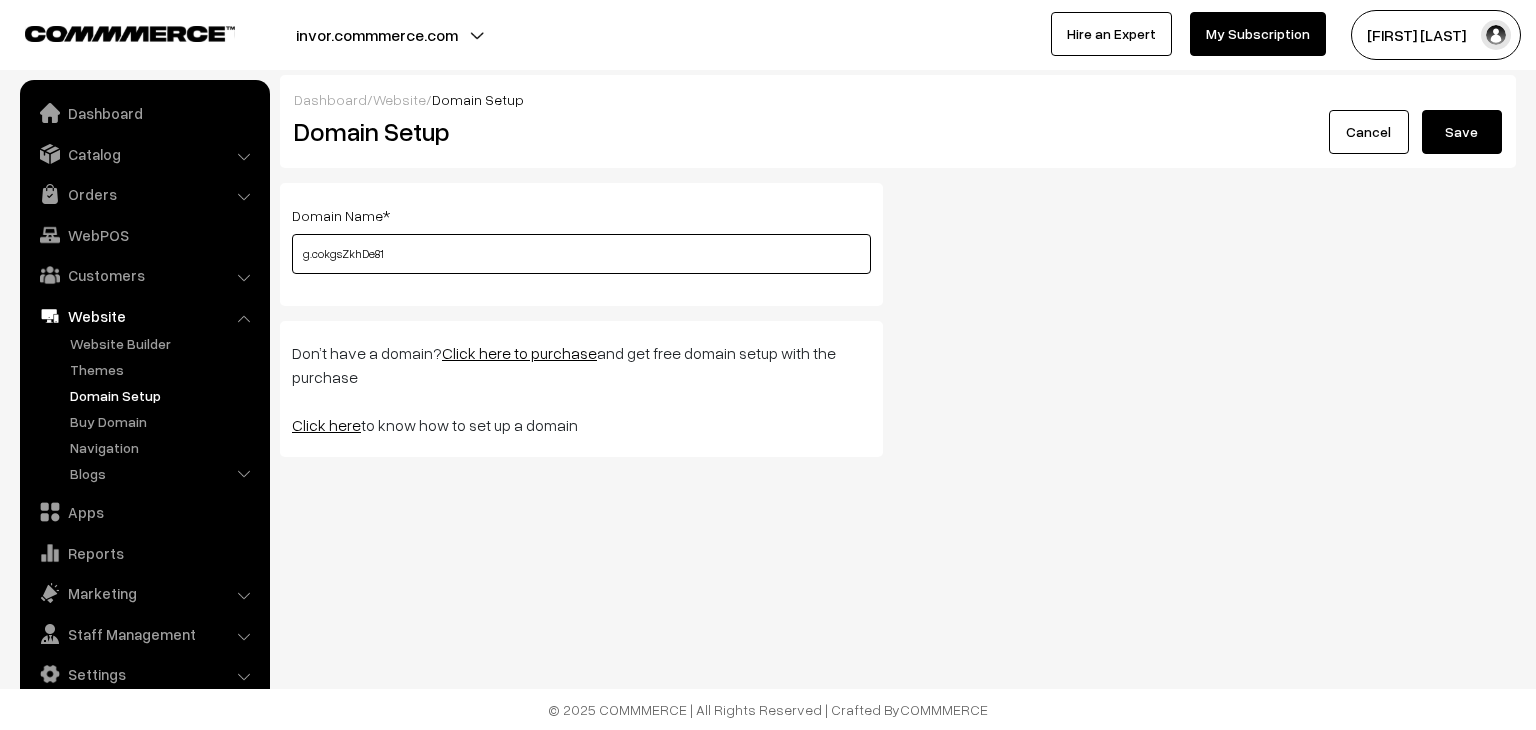 click on "g.cokgsZkhDe81" at bounding box center [581, 254] 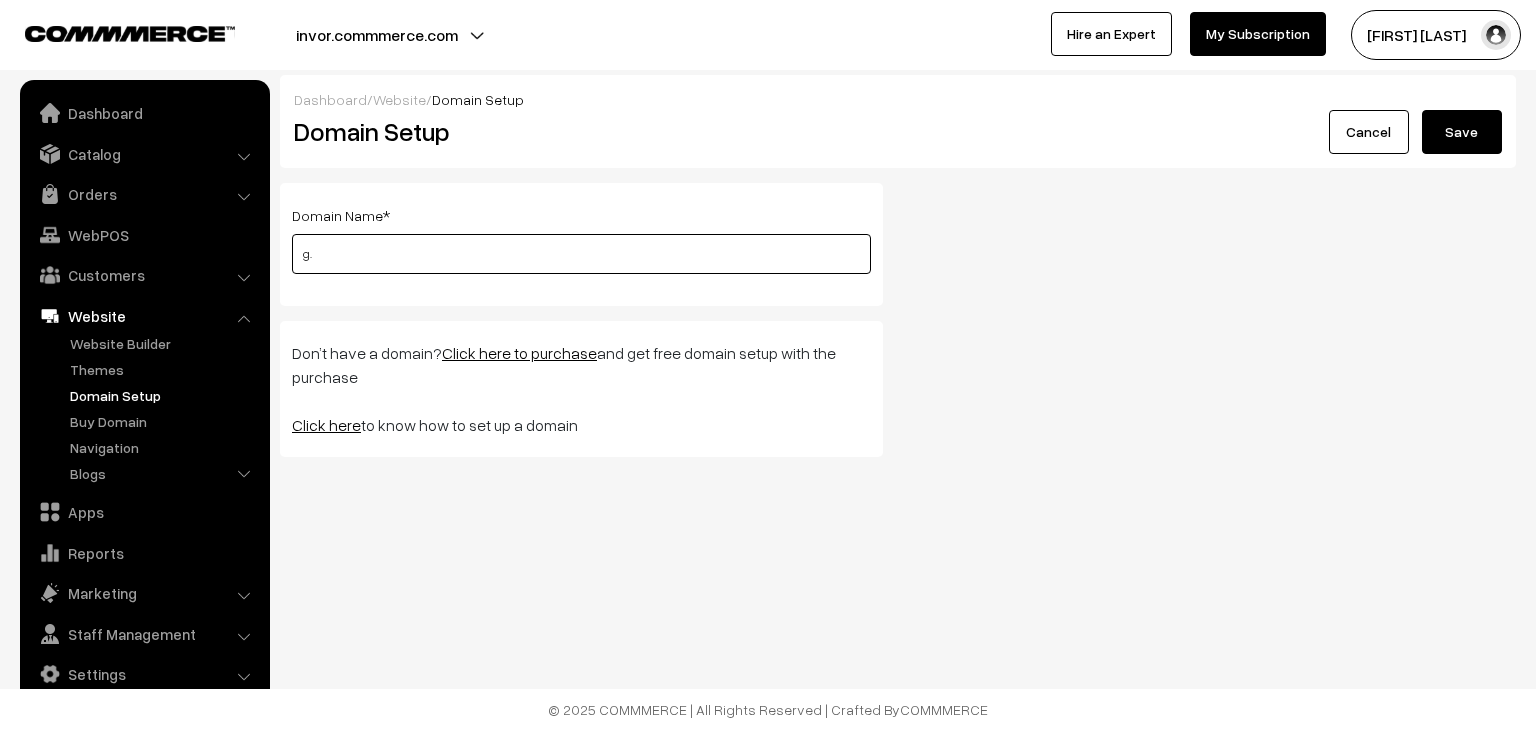 type on "g" 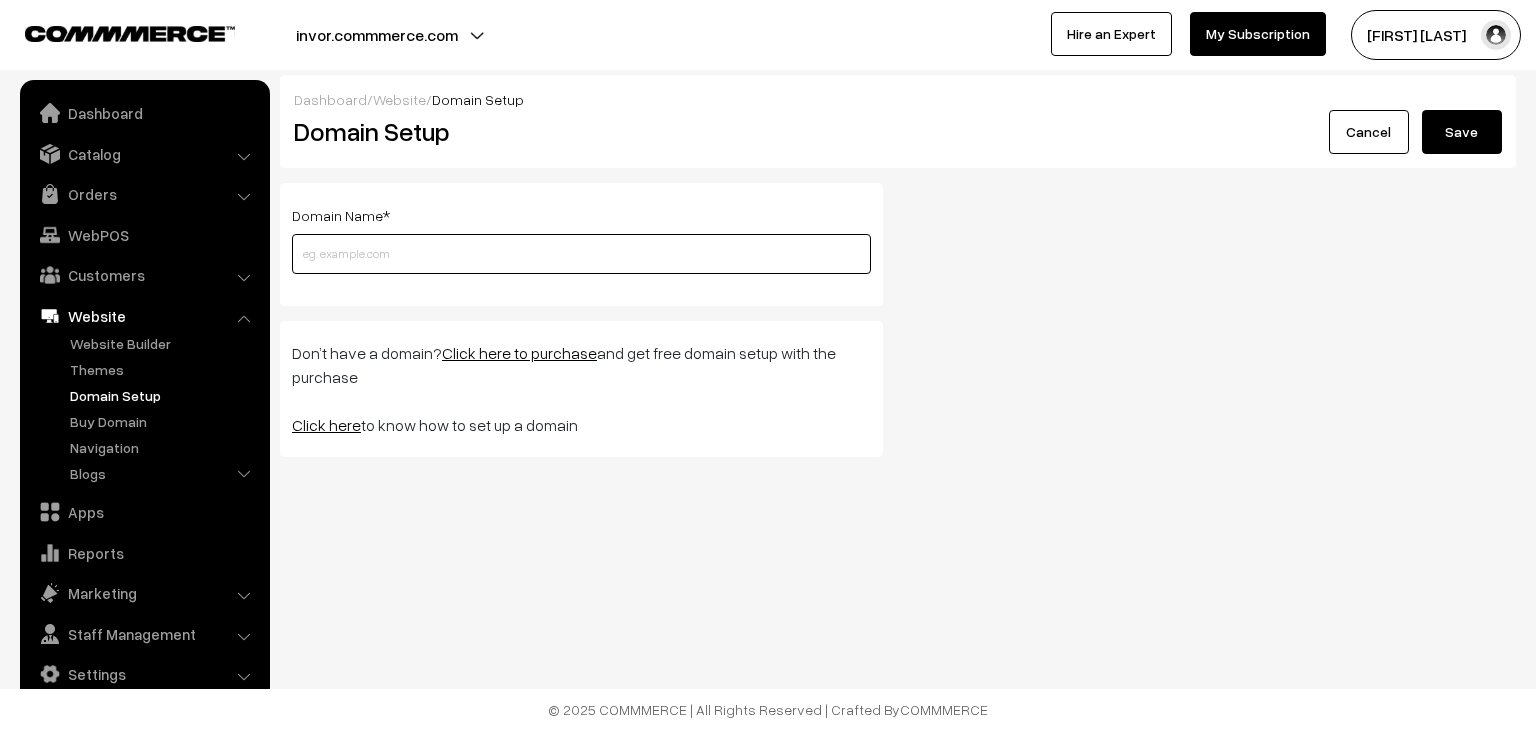 click at bounding box center (581, 254) 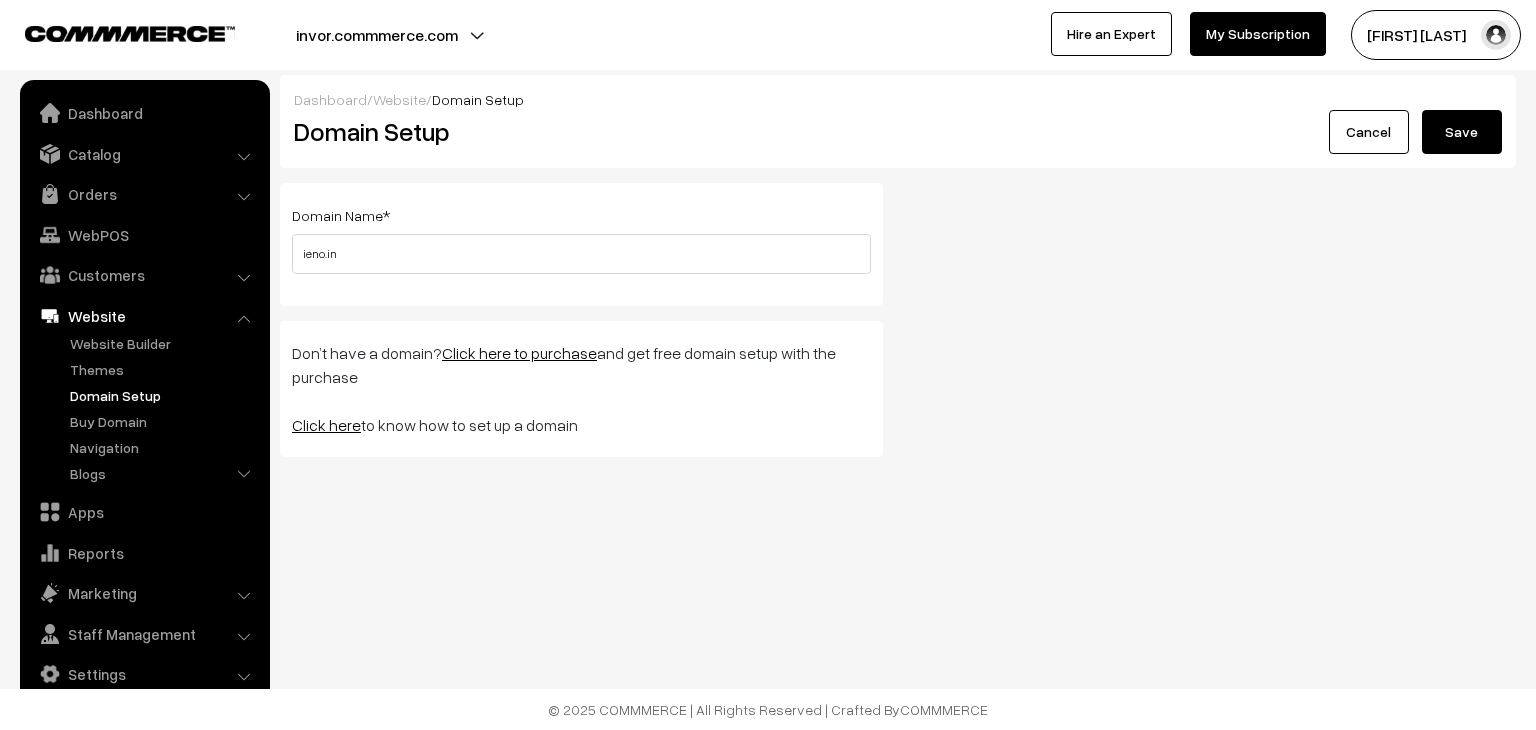 click on "Save" at bounding box center (1462, 132) 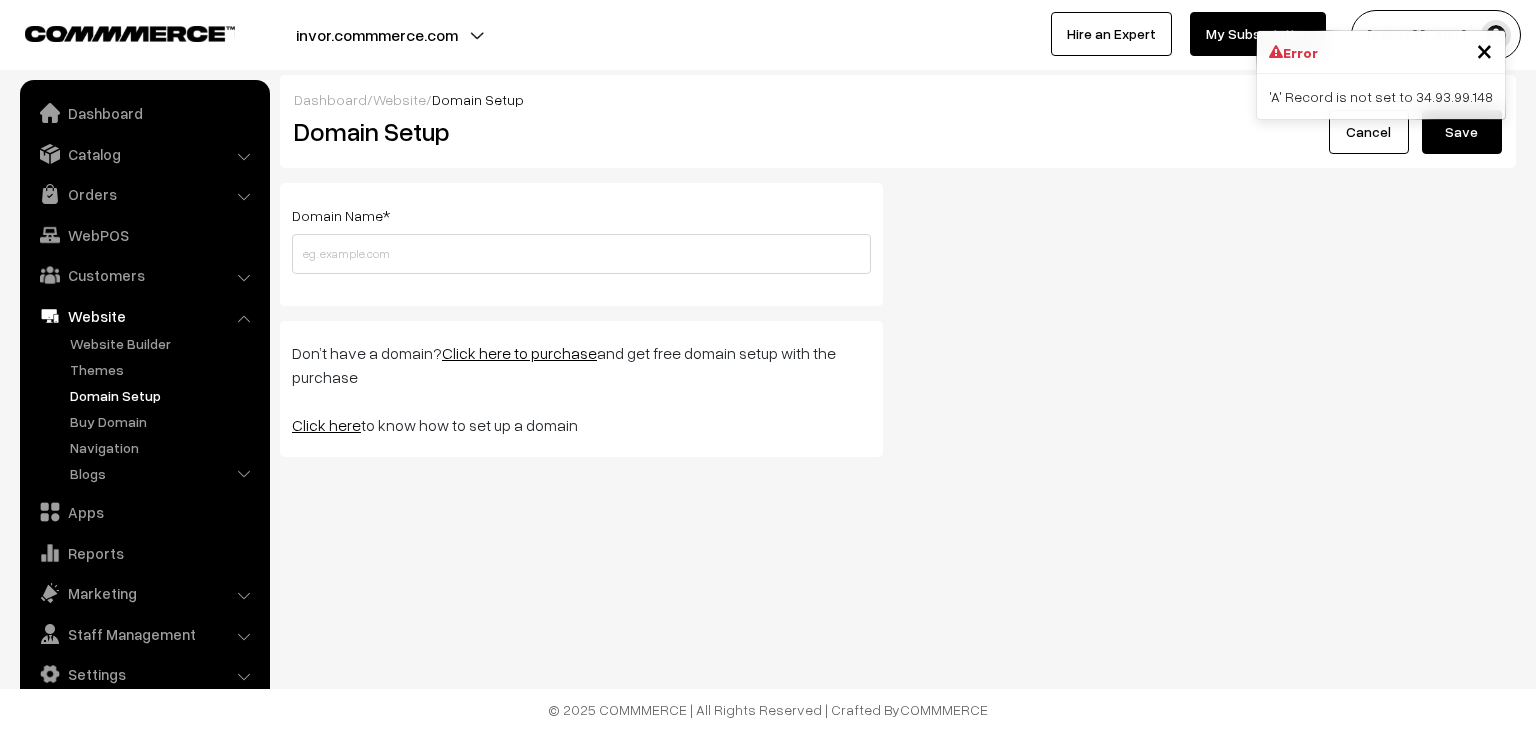 scroll, scrollTop: 0, scrollLeft: 0, axis: both 